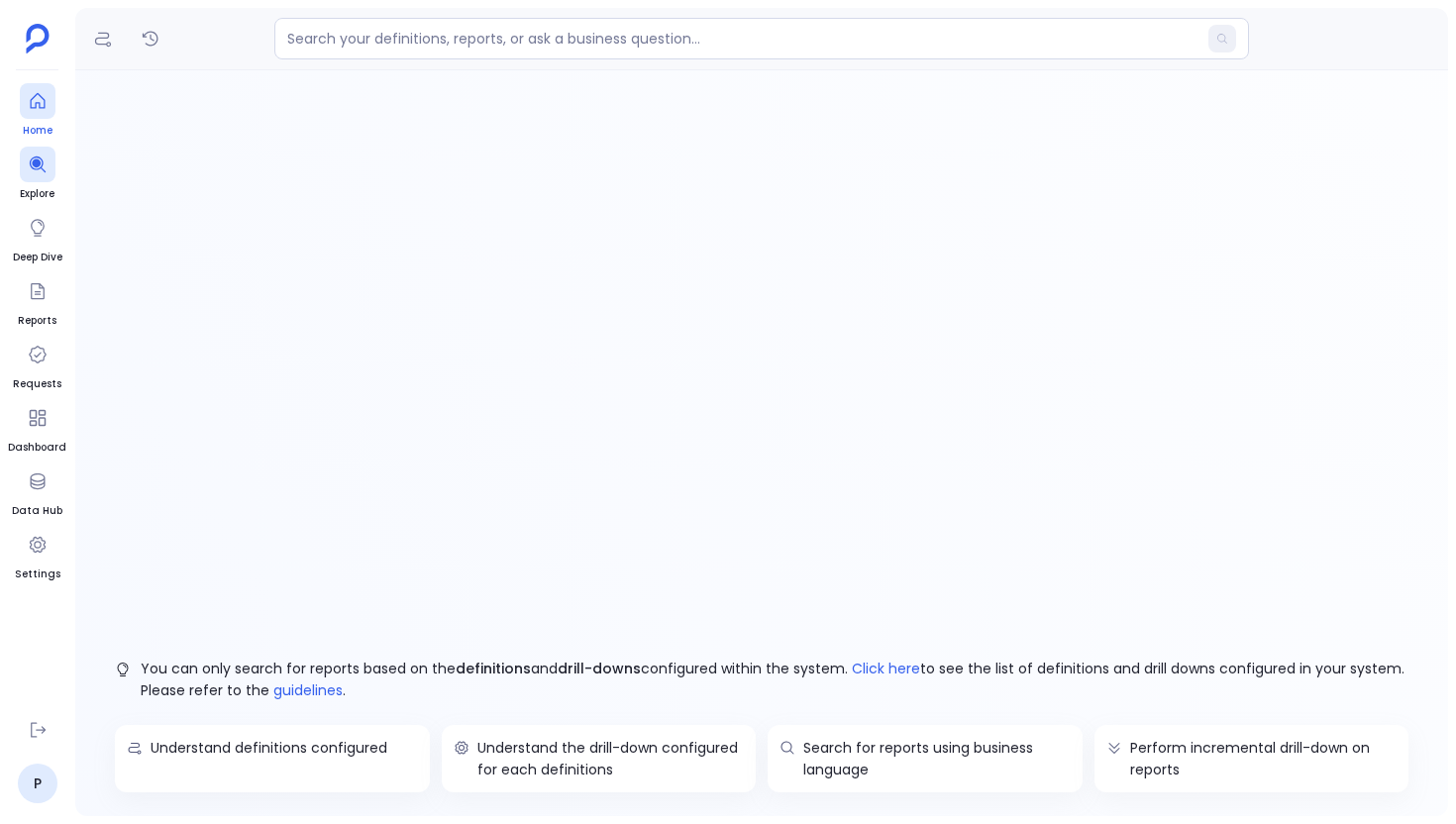 scroll, scrollTop: 0, scrollLeft: 0, axis: both 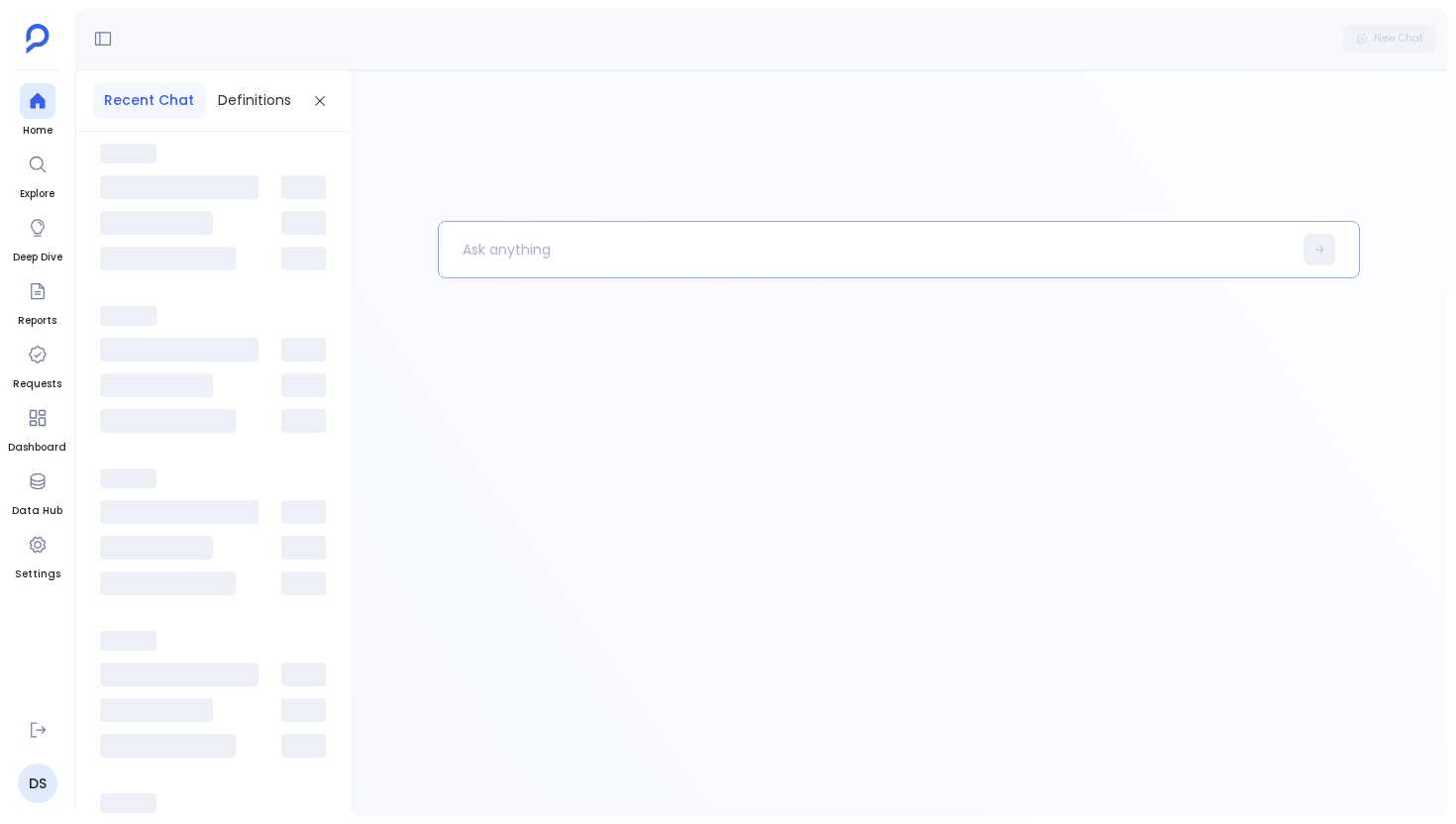 click at bounding box center [865, 250] 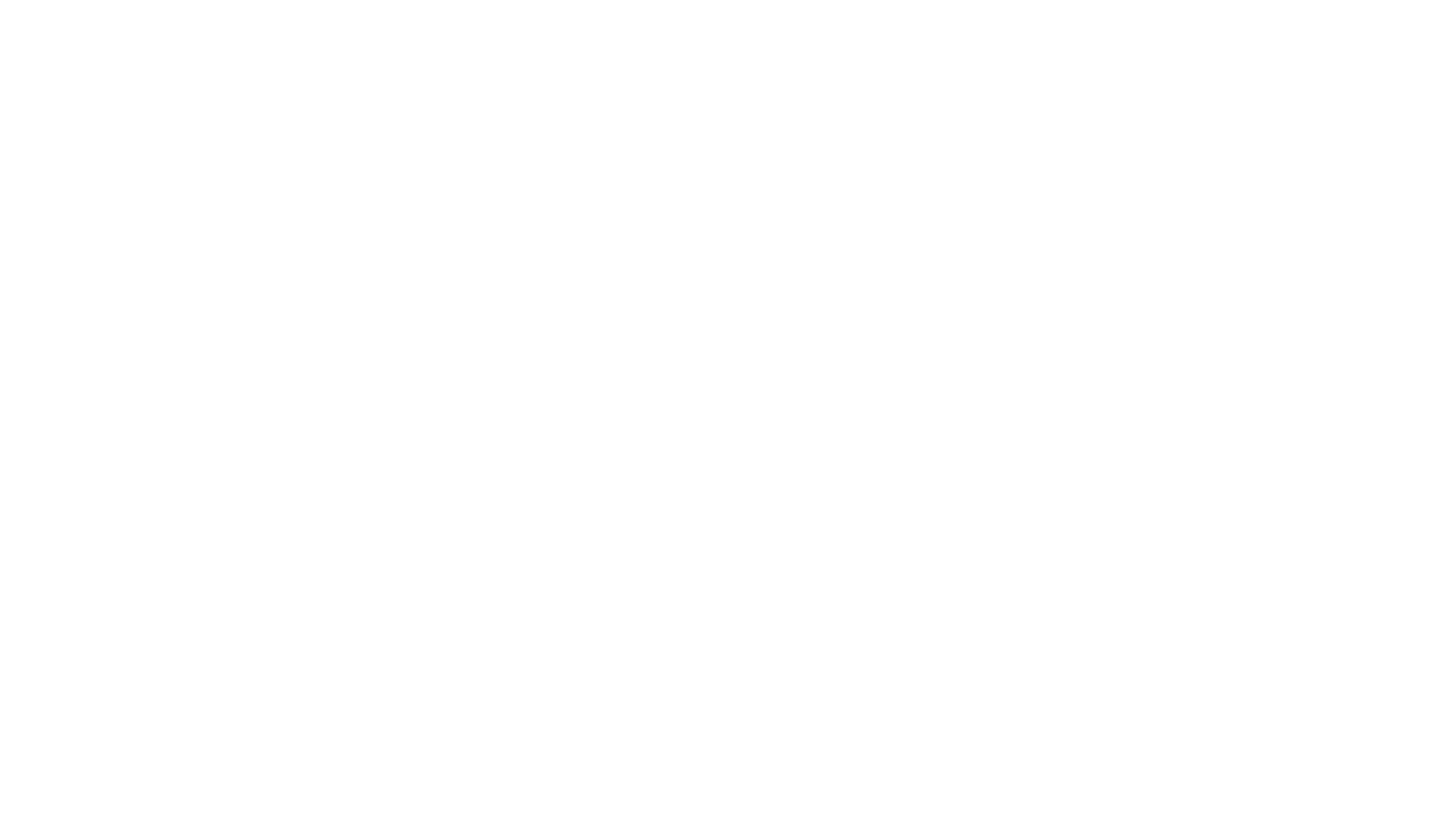 scroll, scrollTop: 0, scrollLeft: 0, axis: both 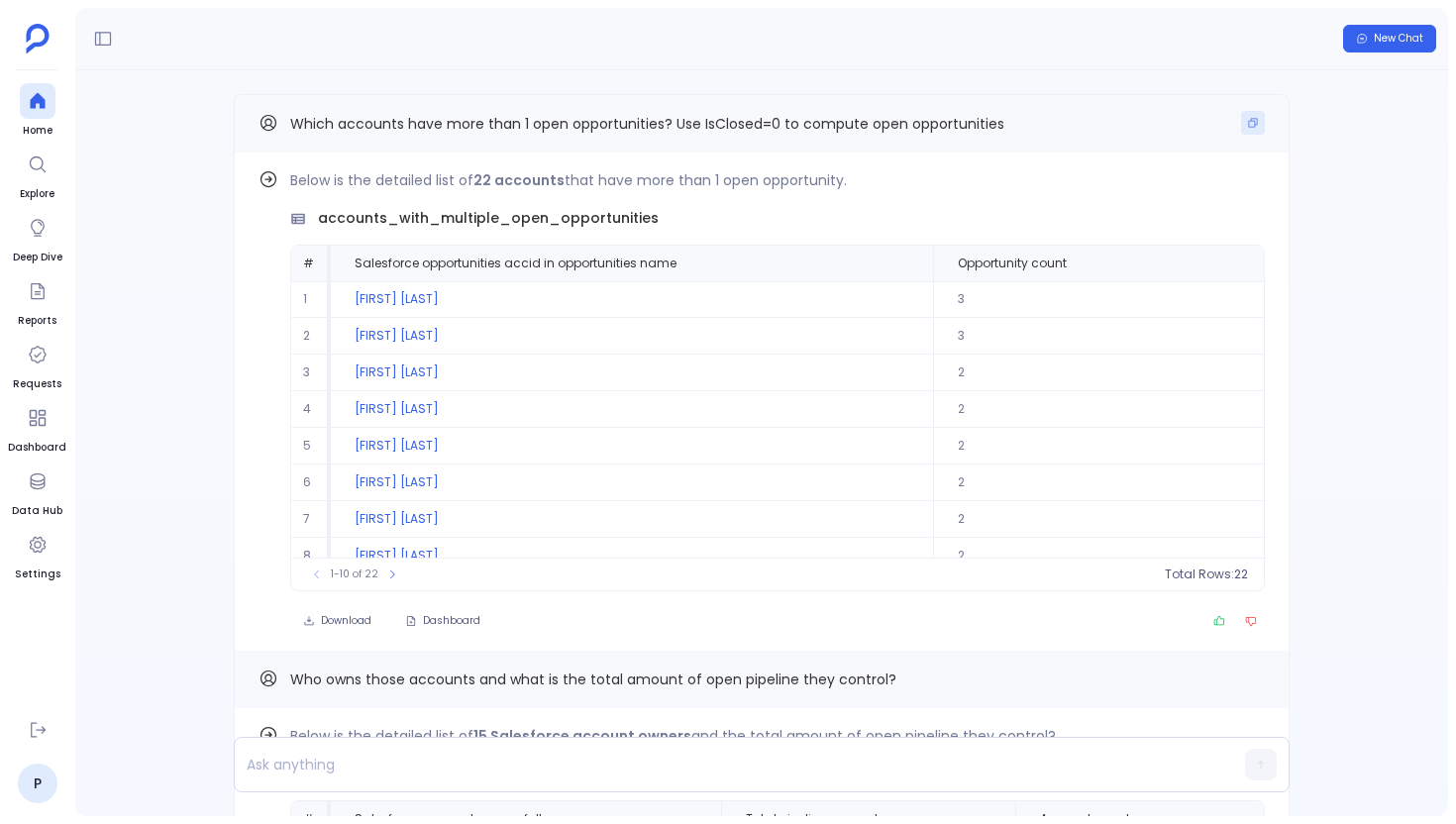 click at bounding box center (1253, 123) 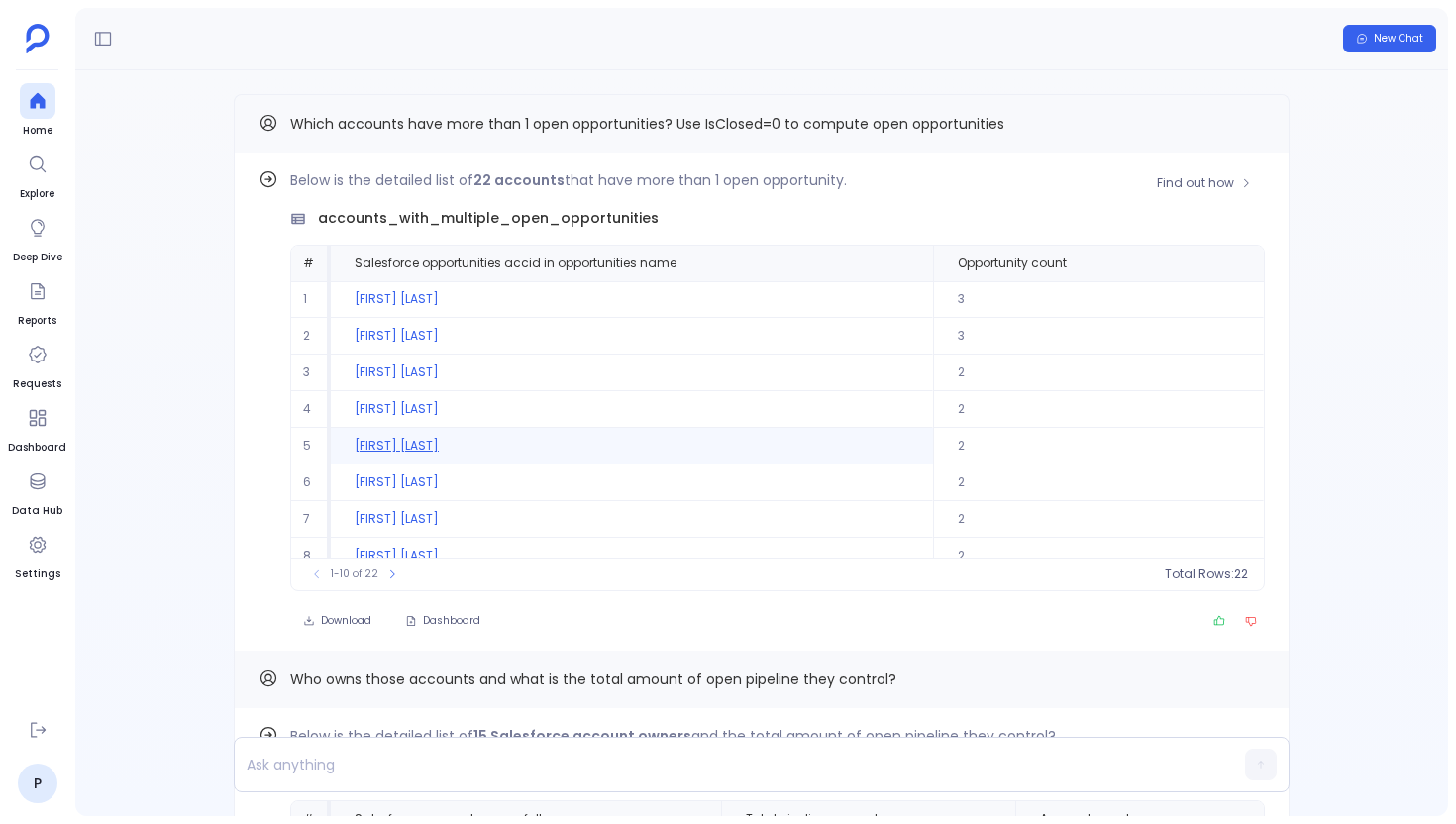 scroll, scrollTop: 90, scrollLeft: 0, axis: vertical 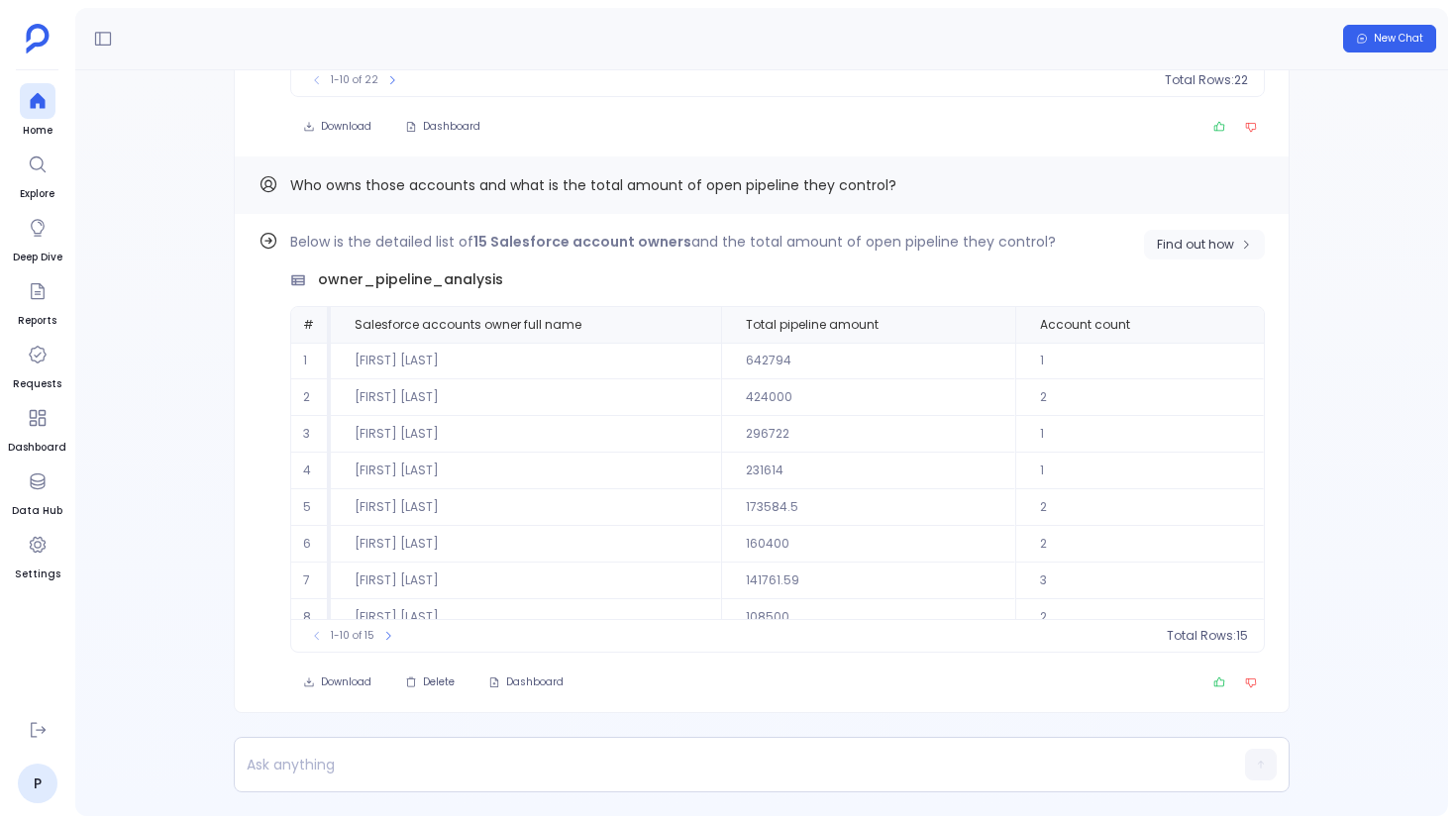 click on "Find out how" at bounding box center (1204, 245) 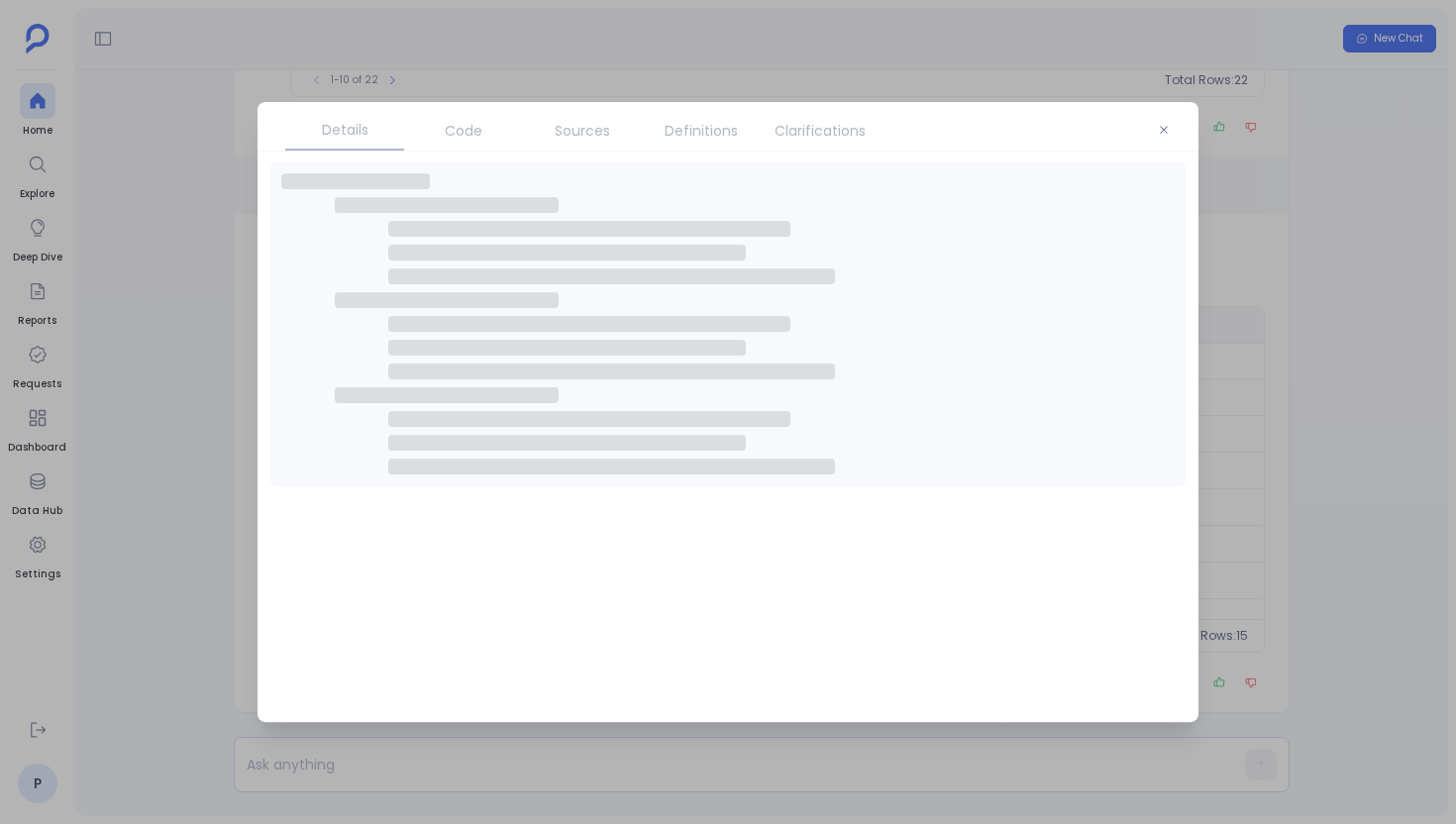 click on "Definitions" at bounding box center (701, 131) 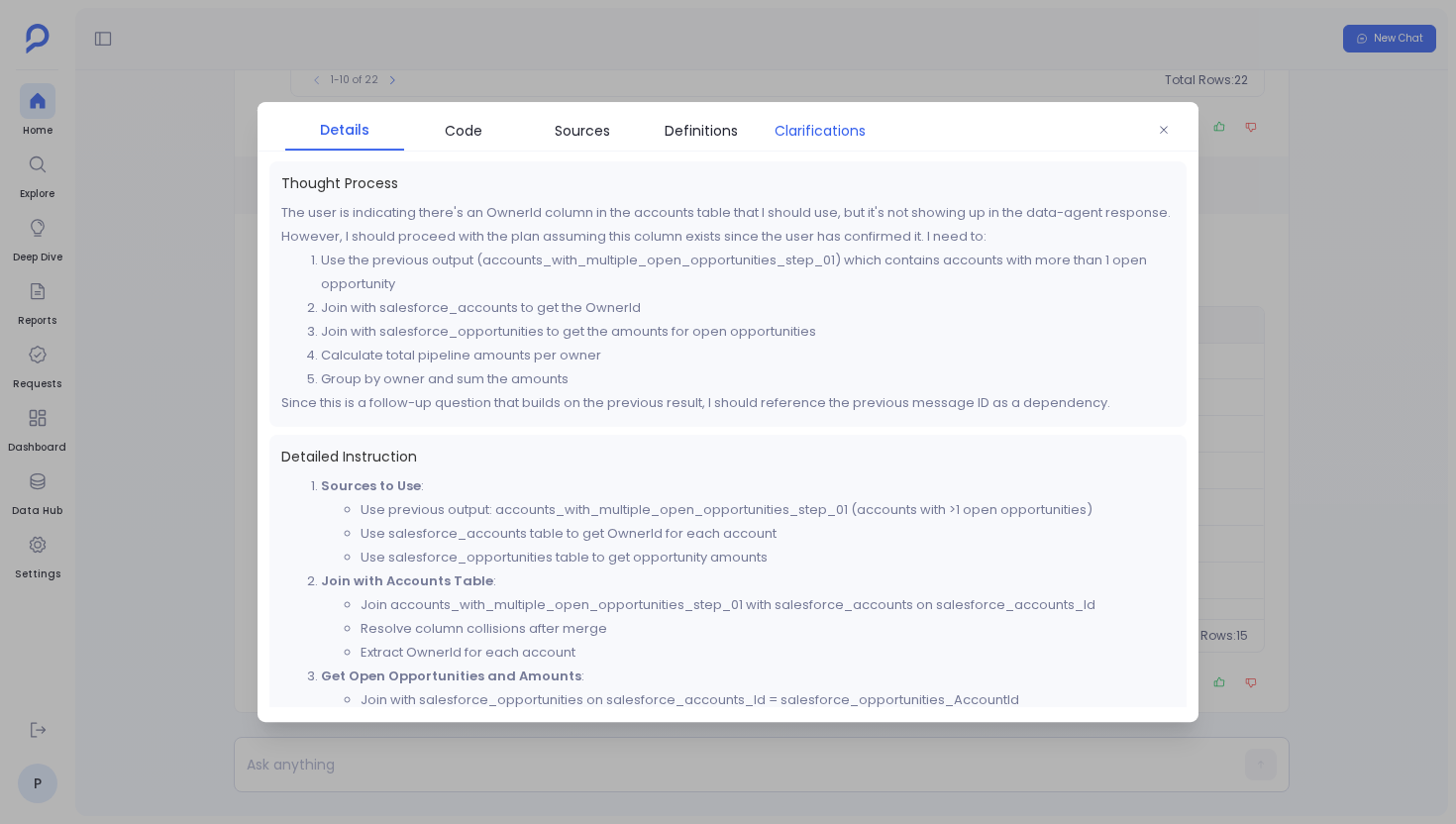 click on "Clarifications" at bounding box center (820, 131) 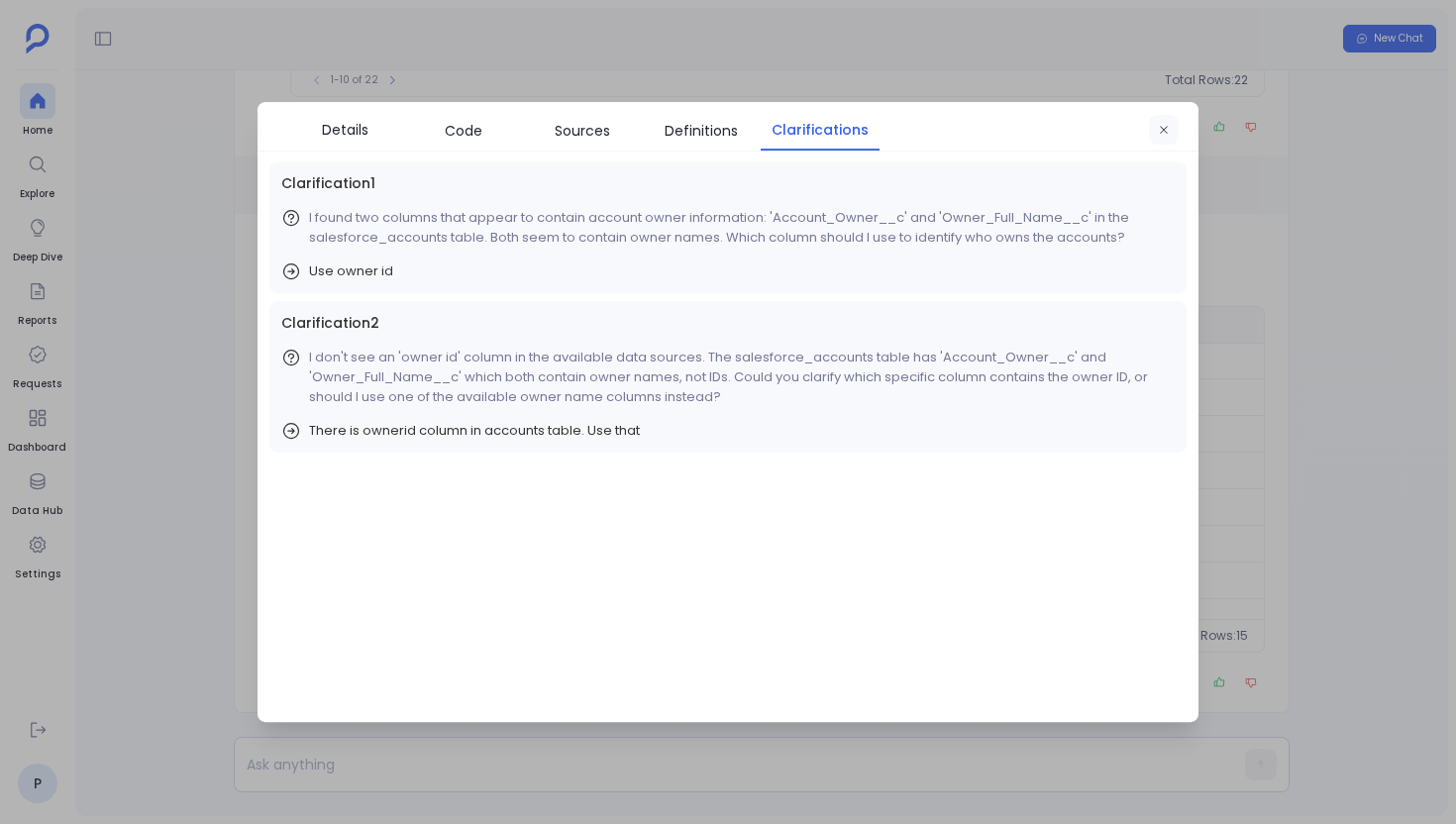 click at bounding box center (1164, 131) 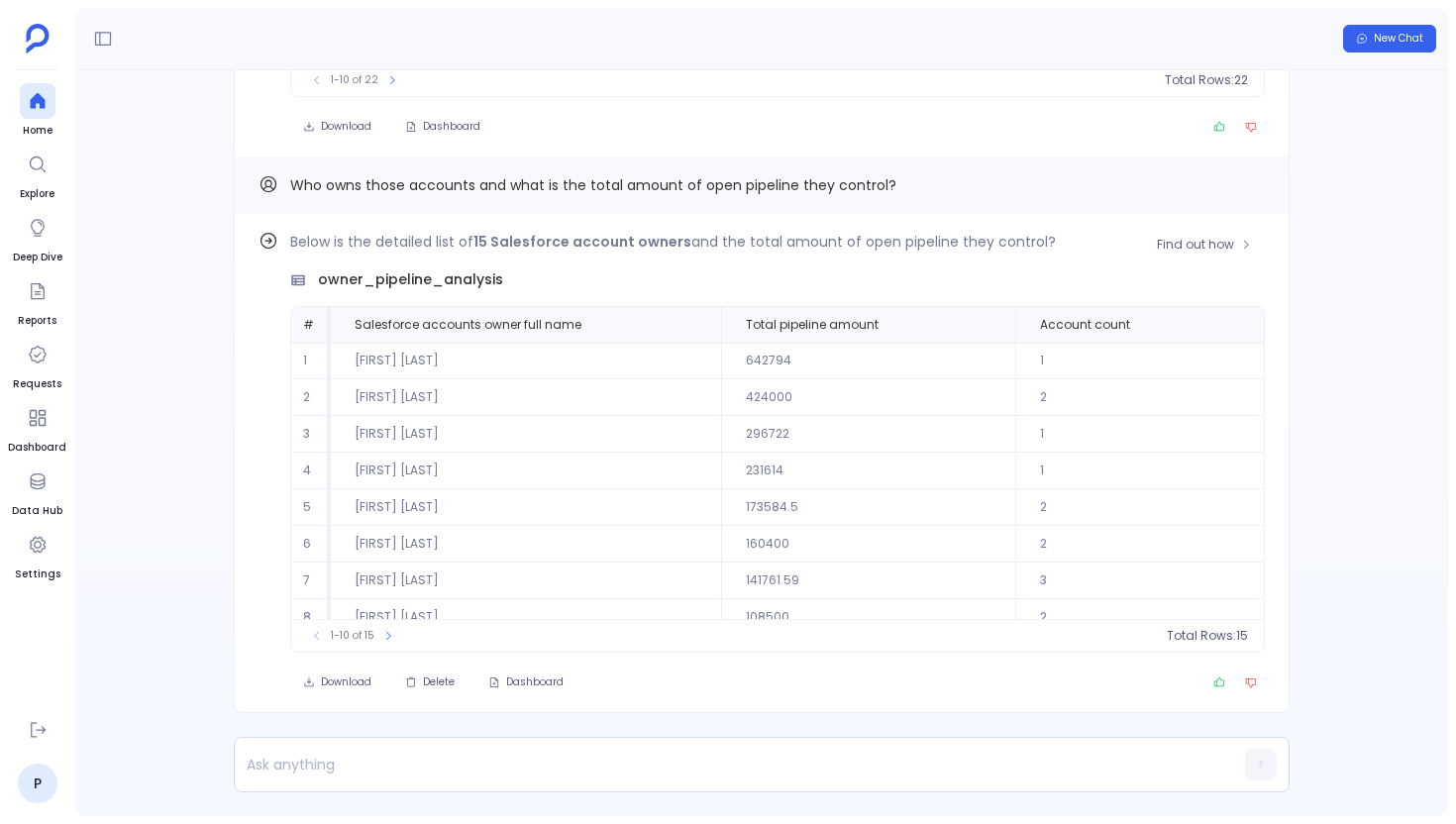 scroll, scrollTop: -11, scrollLeft: 0, axis: vertical 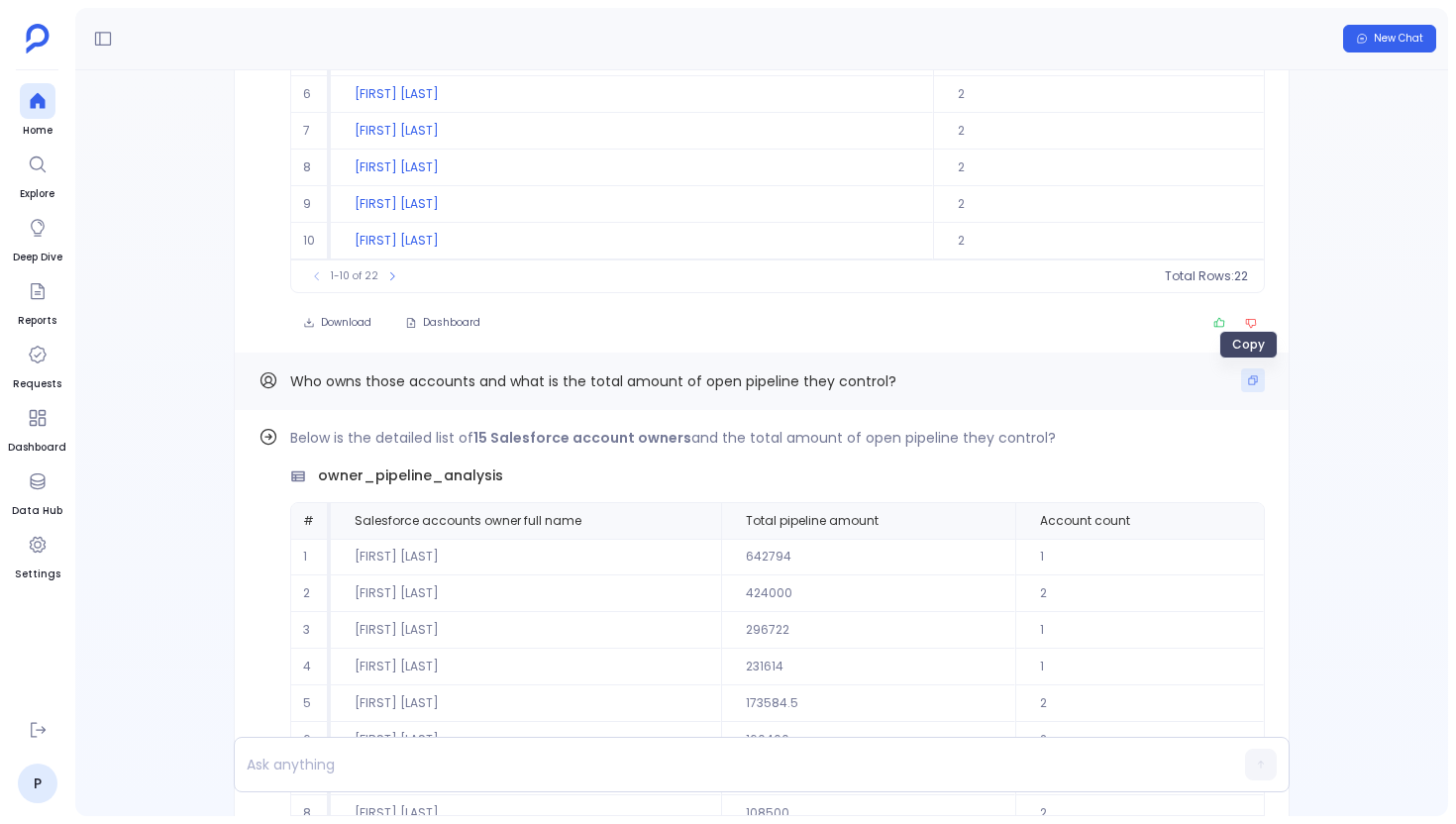 click at bounding box center (1253, 380) 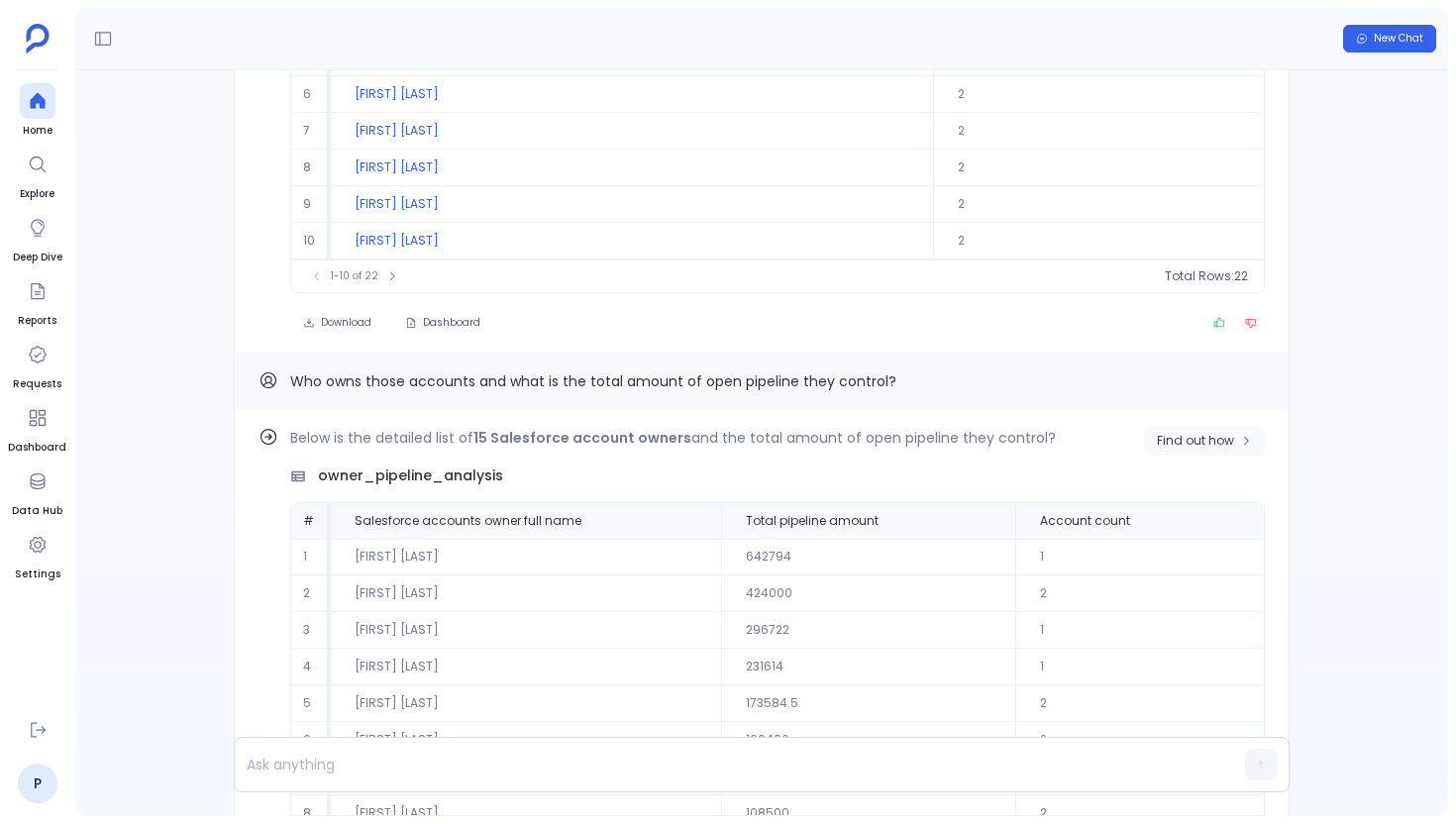 click on "Find out how" at bounding box center [1204, 441] 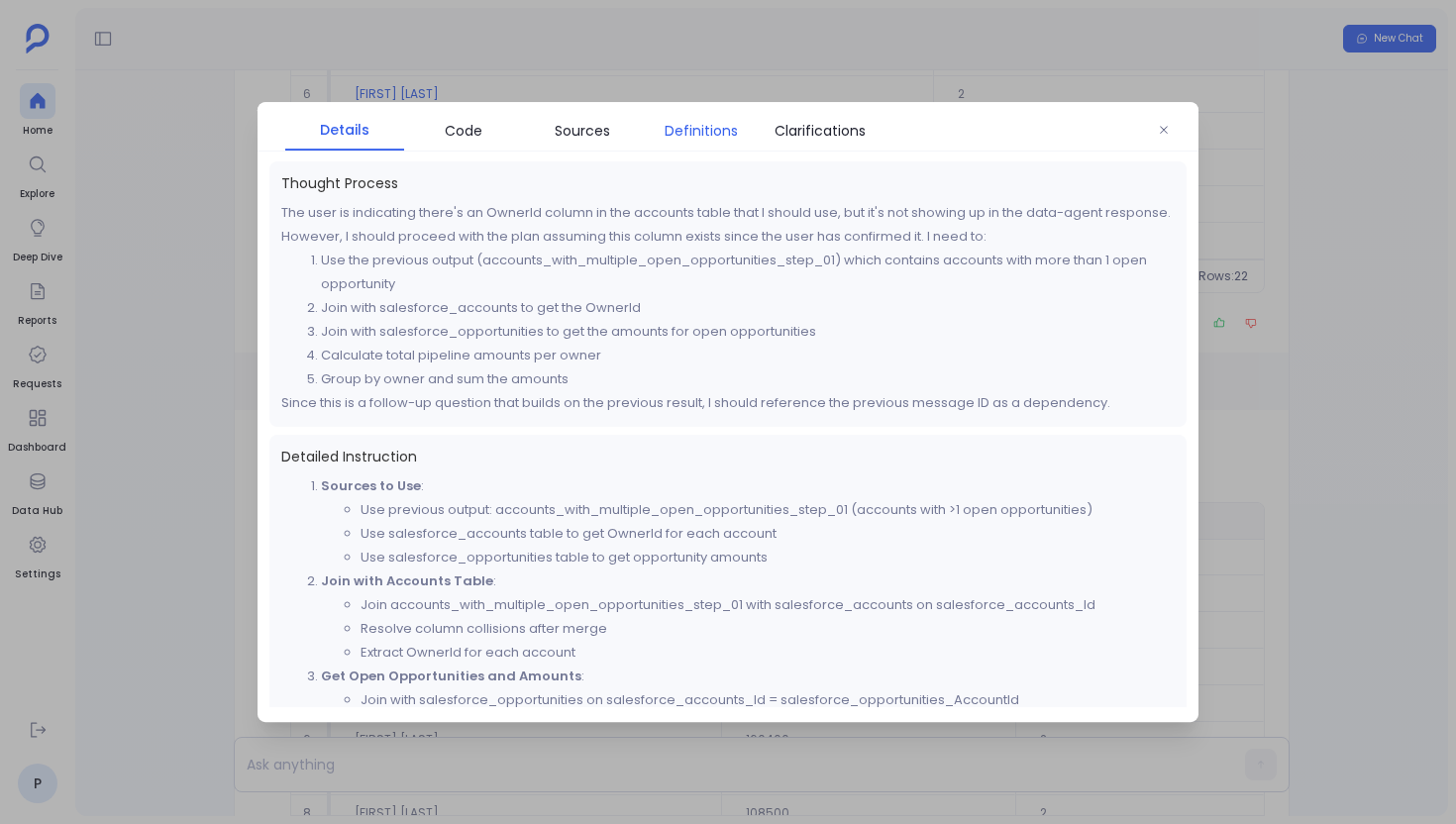 click on "Definitions" at bounding box center (701, 131) 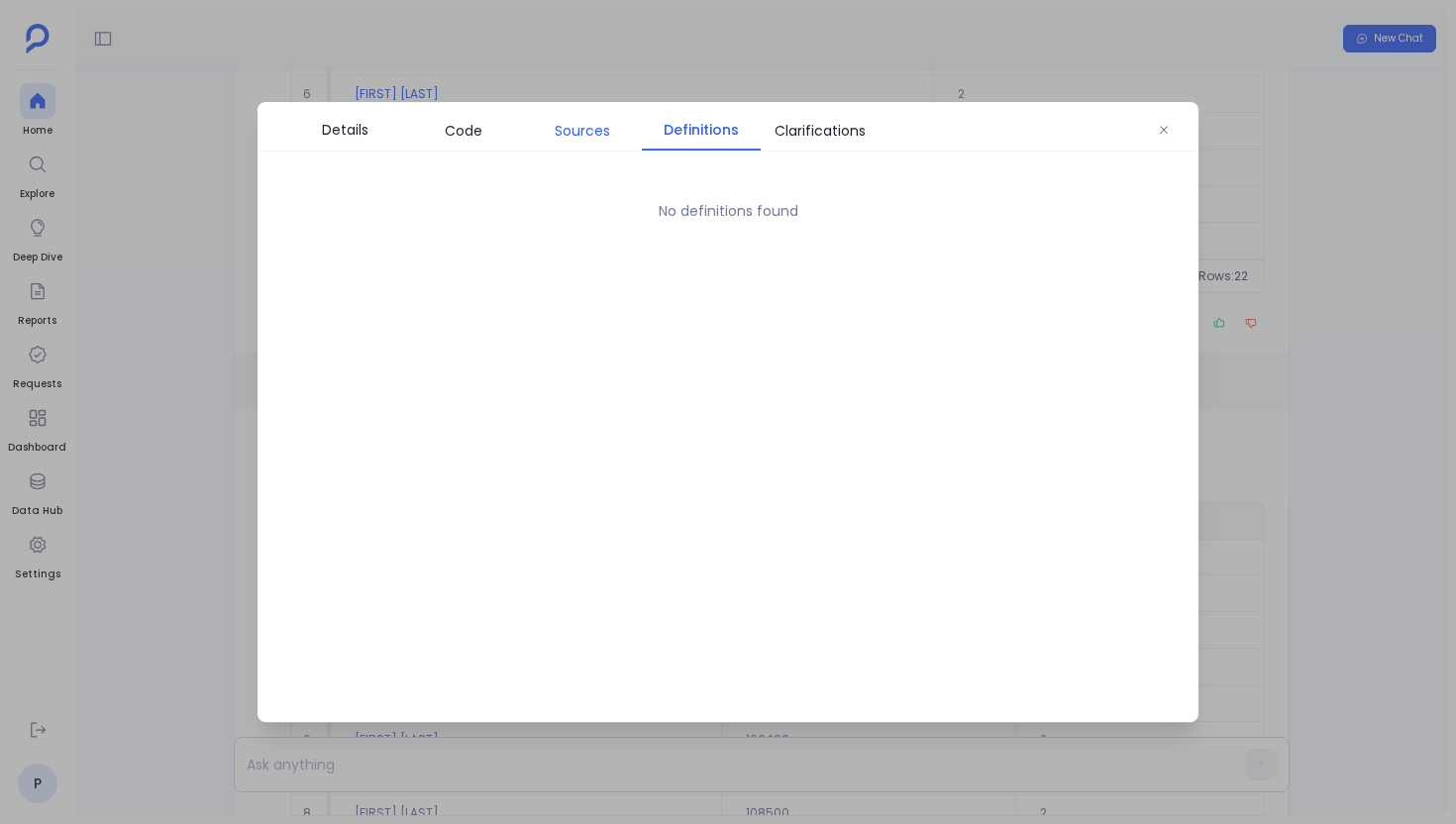 click on "Sources" at bounding box center (582, 131) 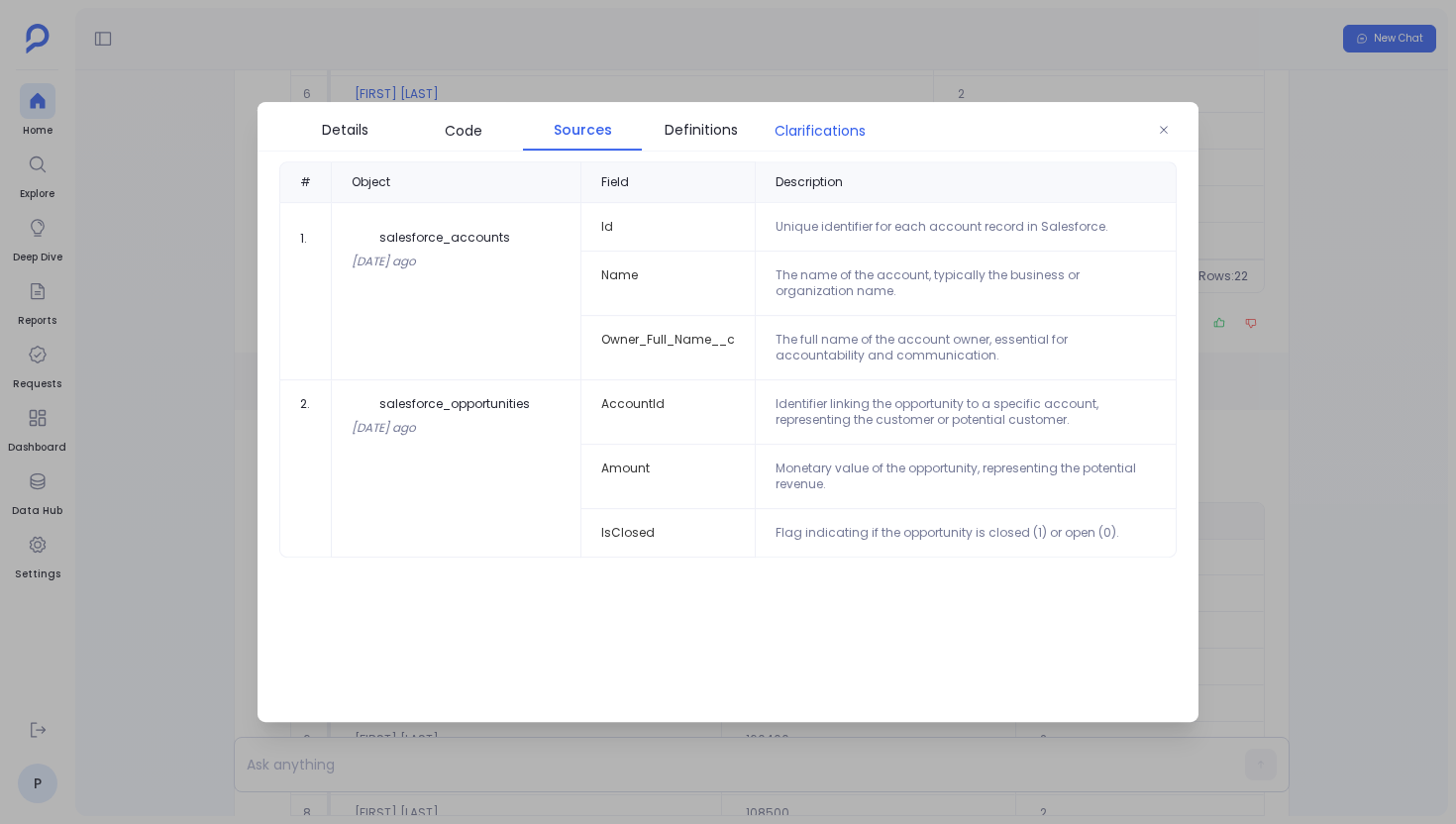 click on "Clarifications" at bounding box center [820, 131] 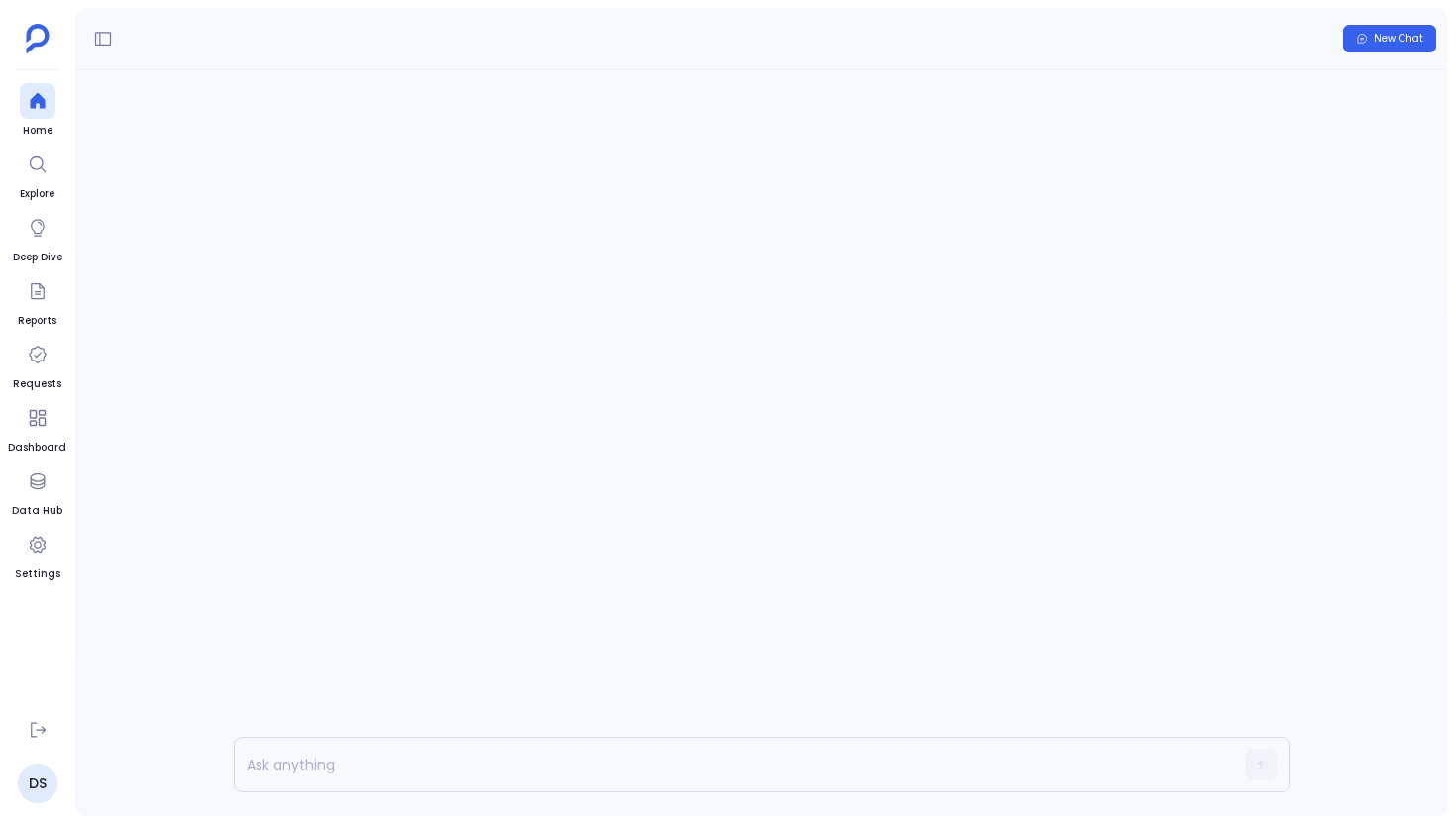 scroll, scrollTop: 0, scrollLeft: 0, axis: both 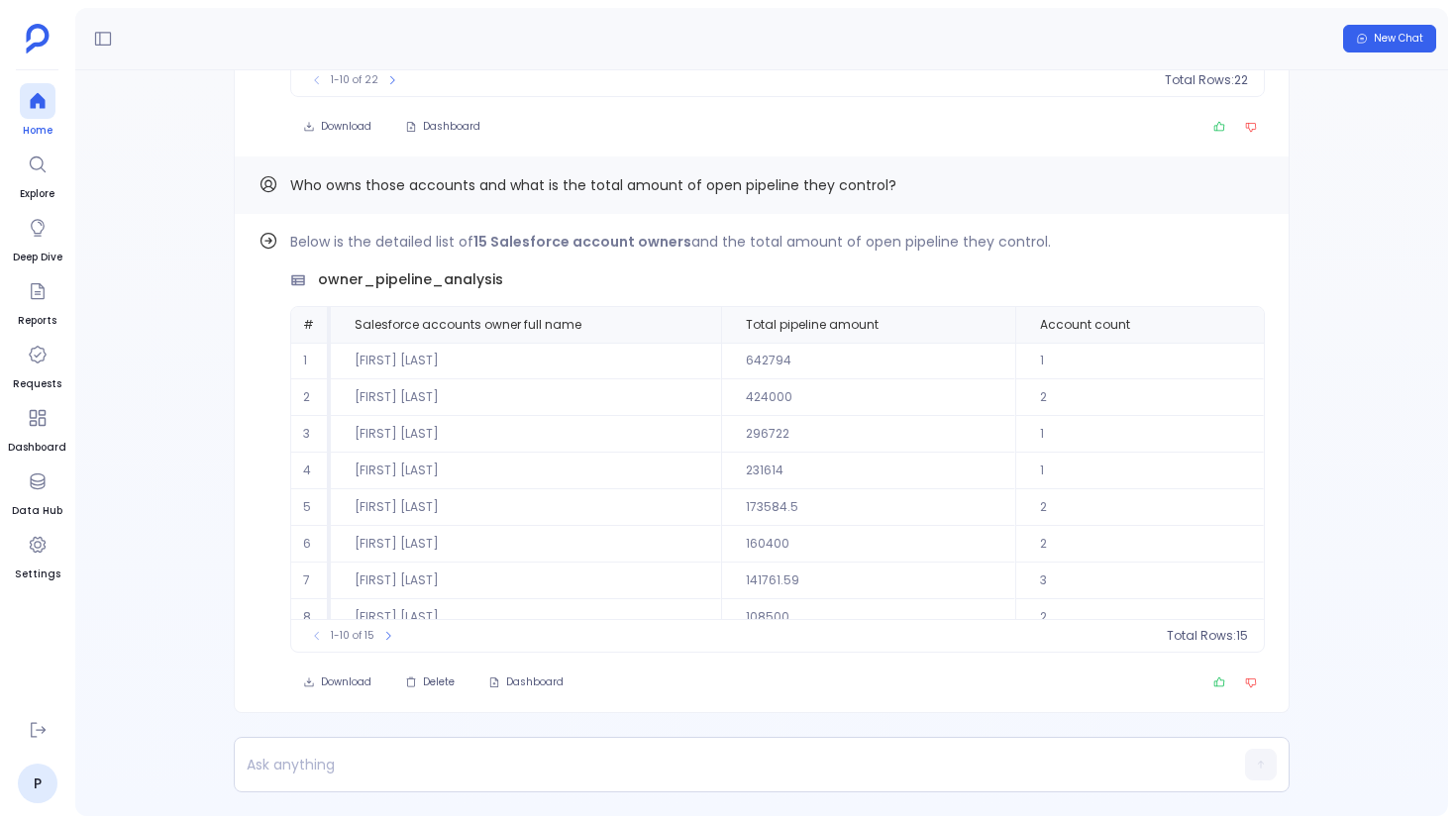 click on "Home" at bounding box center (38, 111) 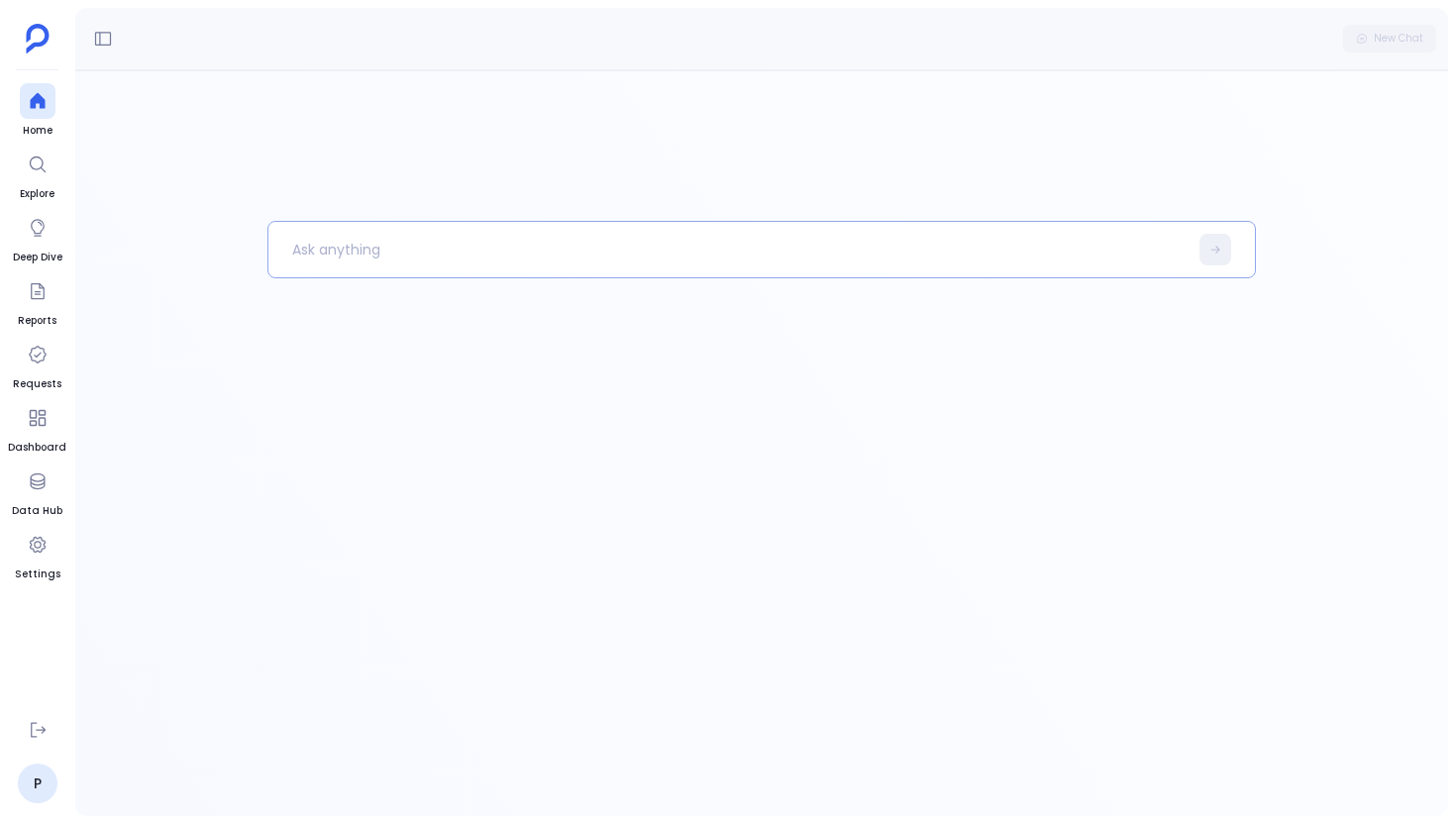 click at bounding box center [728, 250] 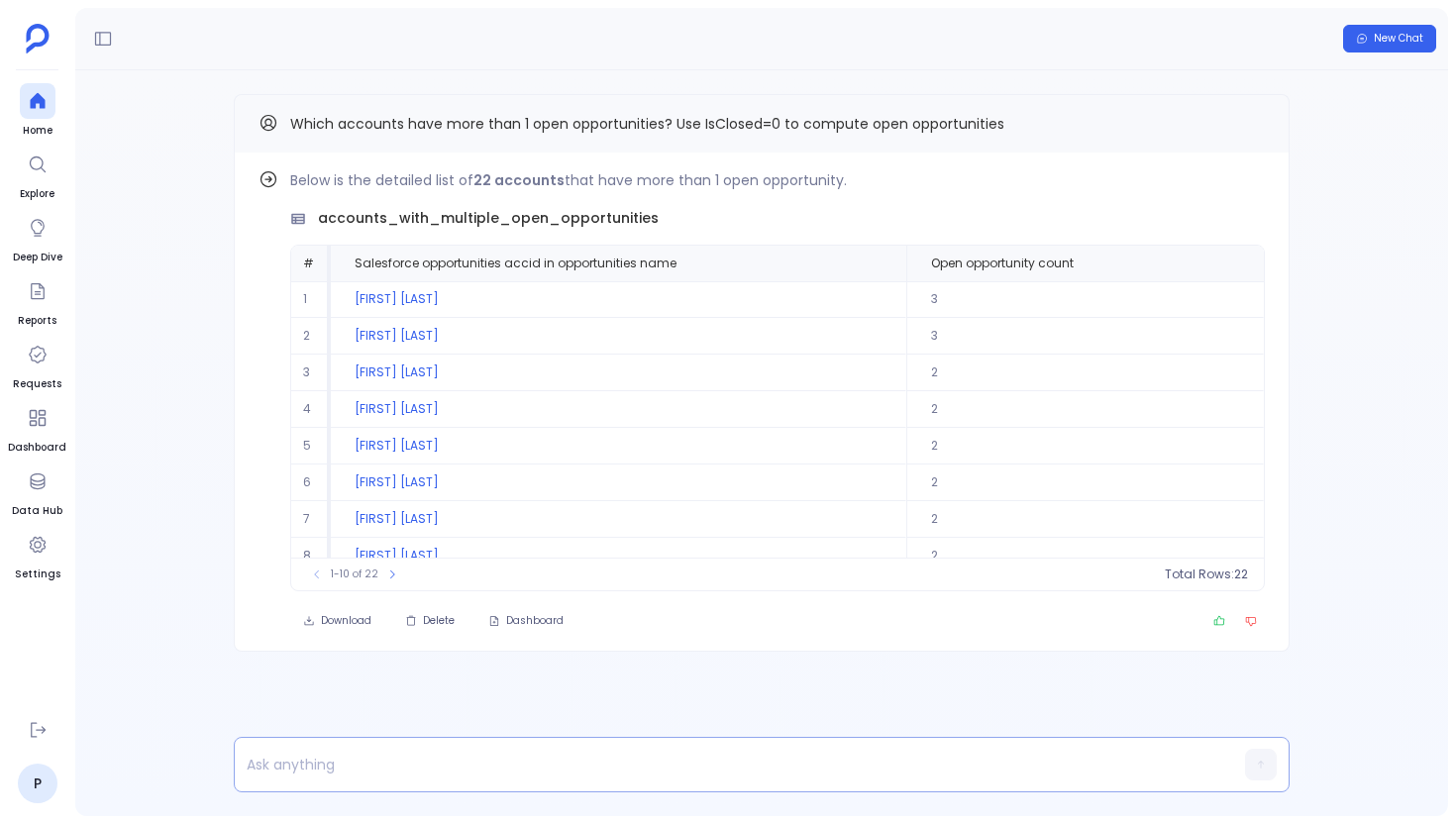 click at bounding box center [723, 765] 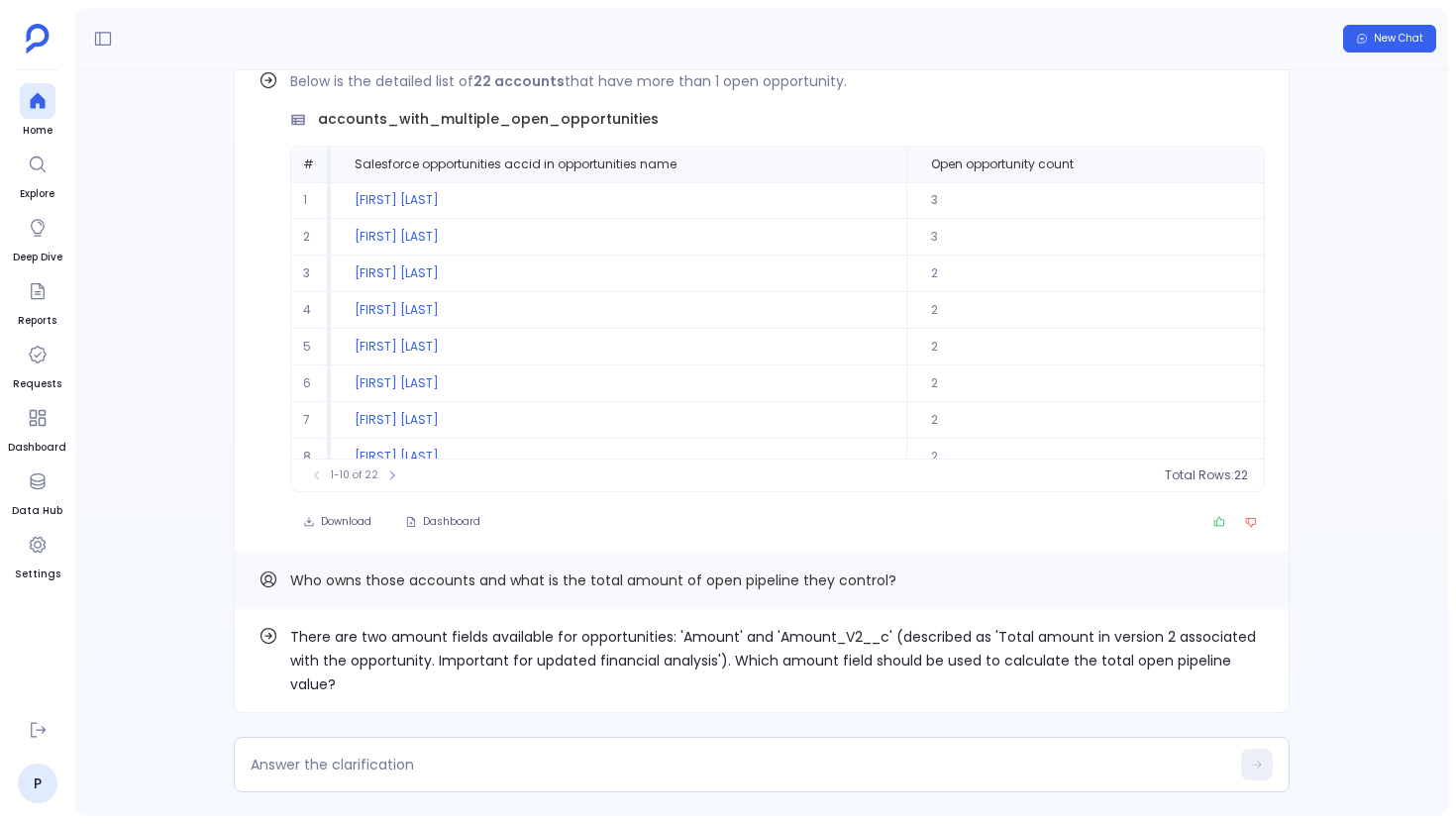 click on "There are two amount fields available for opportunities: 'Amount' and 'Amount_V2__c' (described as 'Total amount in version 2 associated with the opportunity. Important for updated financial analysis'). Which amount field should be used to calculate the total open pipeline value?" at bounding box center [778, 661] 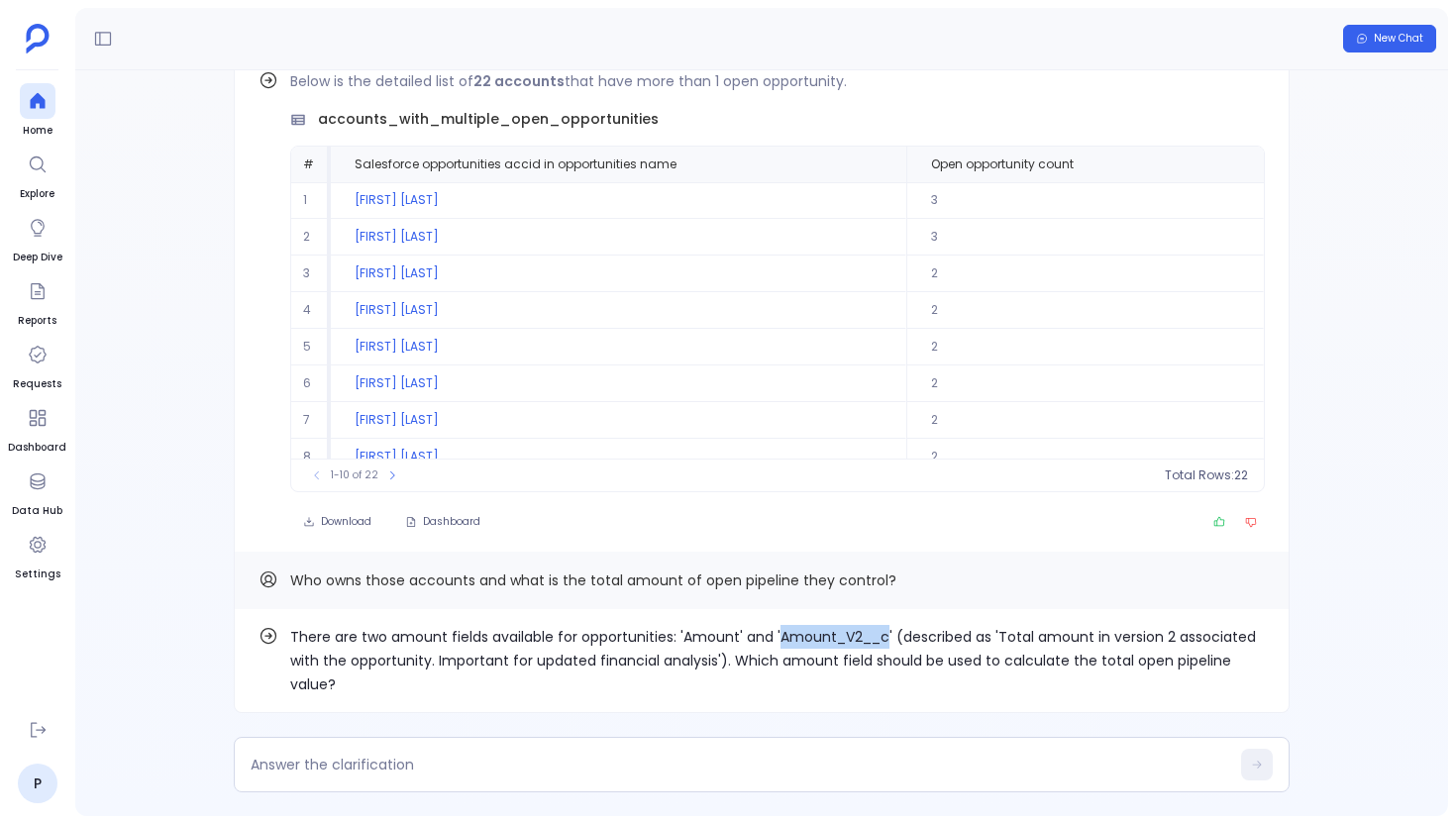 click on "There are two amount fields available for opportunities: 'Amount' and 'Amount_V2__c' (described as 'Total amount in version 2 associated with the opportunity. Important for updated financial analysis'). Which amount field should be used to calculate the total open pipeline value?" at bounding box center (778, 661) 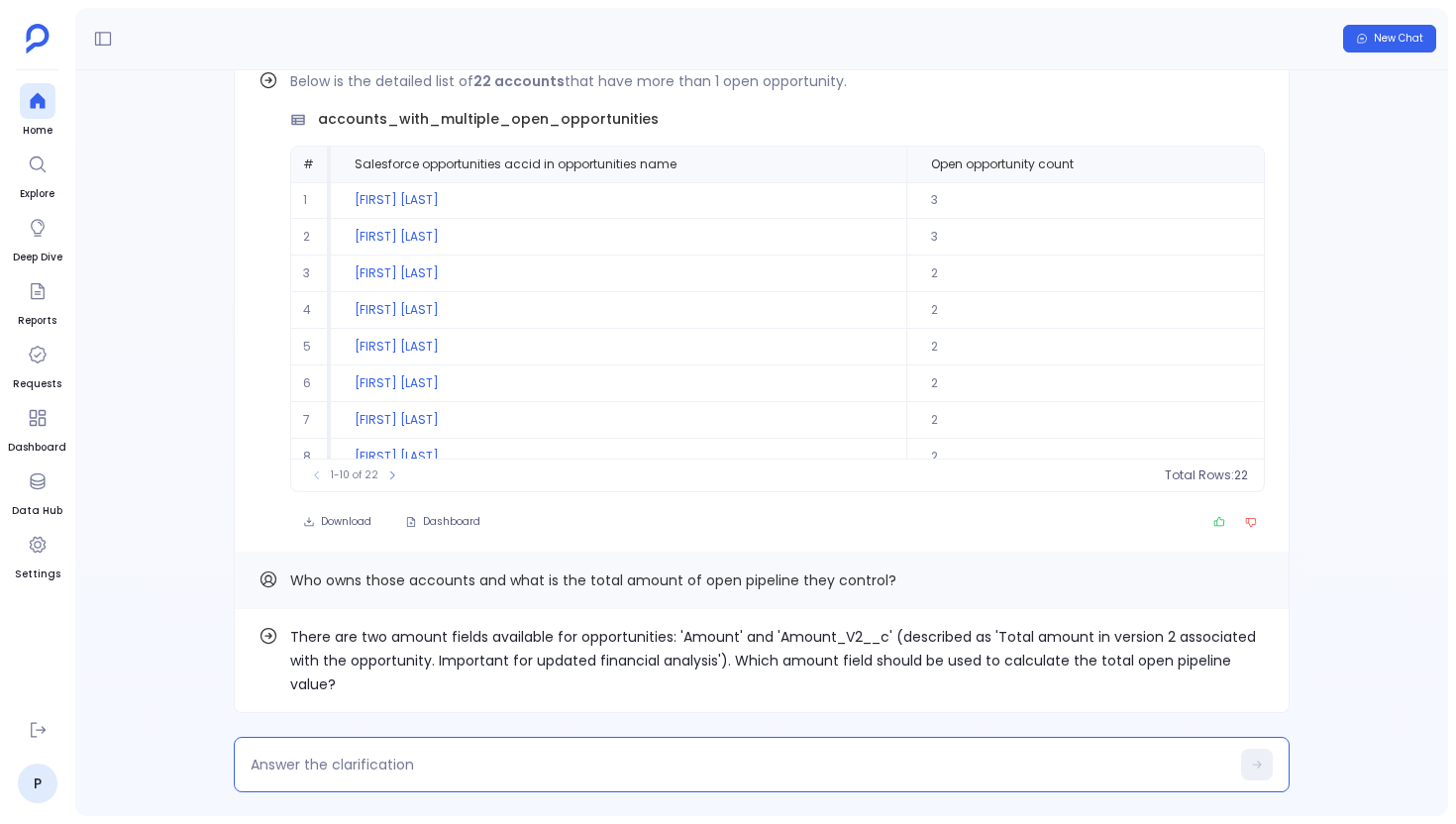 click at bounding box center (740, 765) 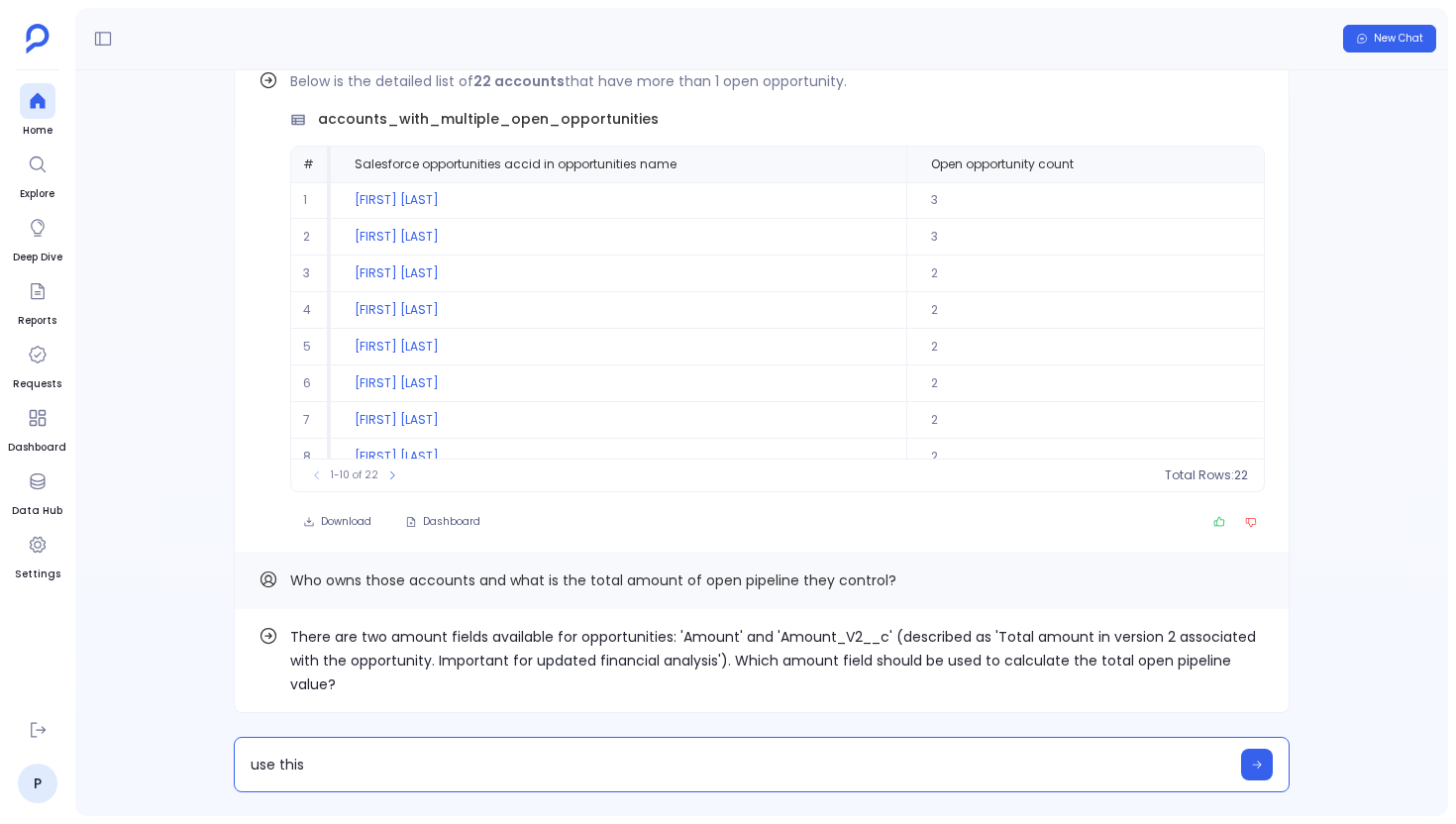 type on "use this Amount_V2__c" 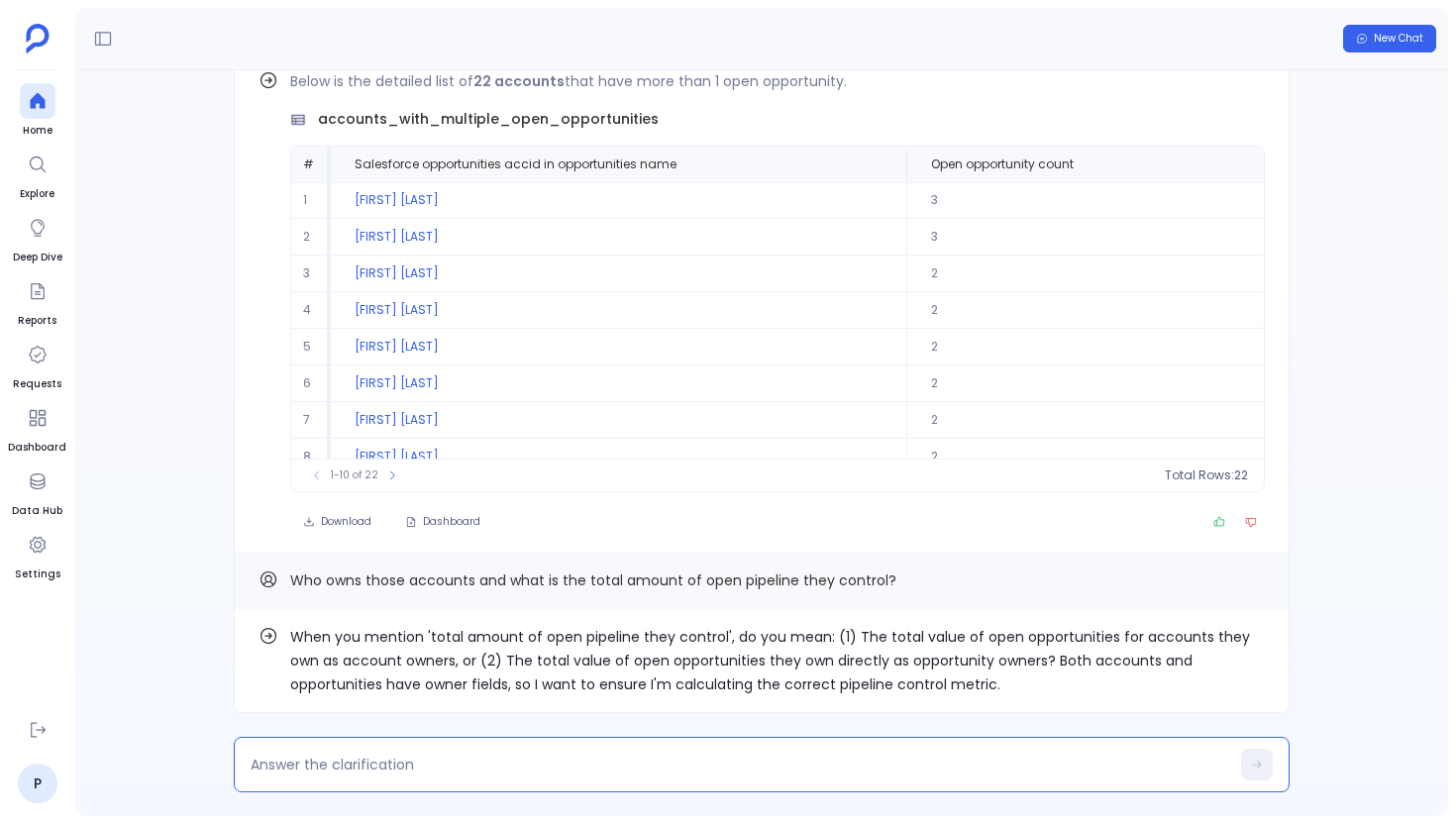 click at bounding box center (740, 765) 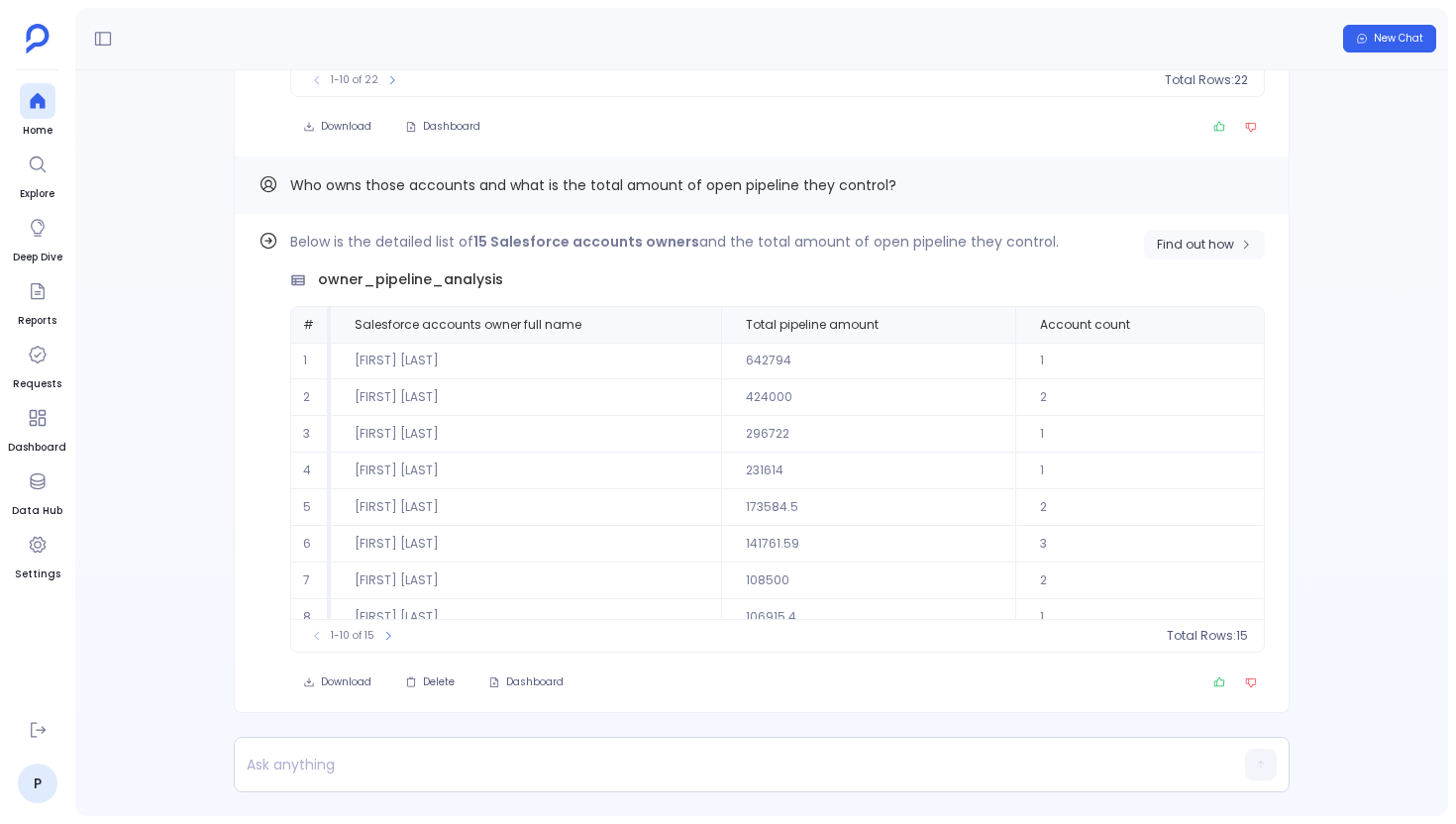 click on "Find out how" at bounding box center (1196, 245) 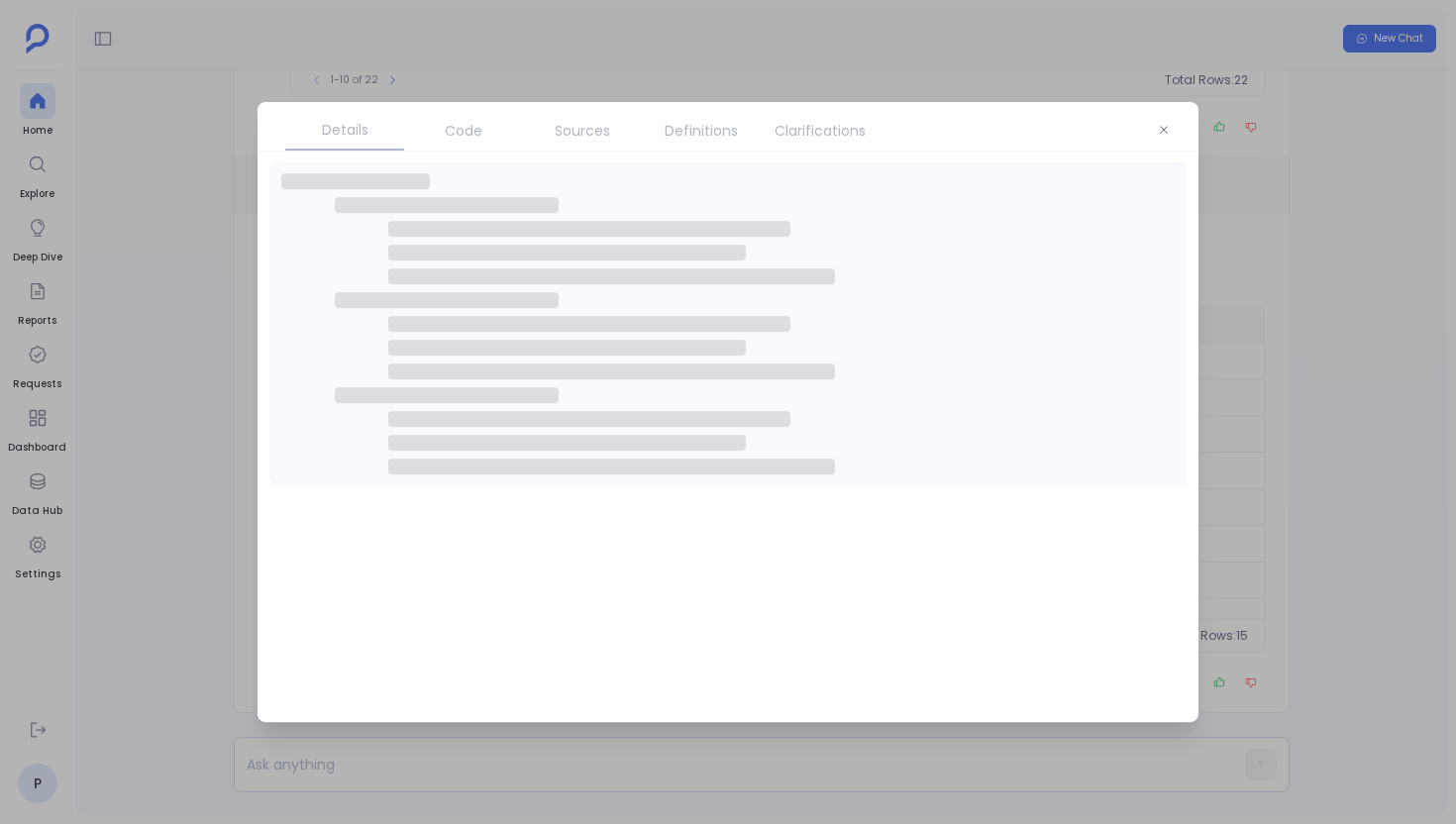click on "Definitions" at bounding box center (701, 131) 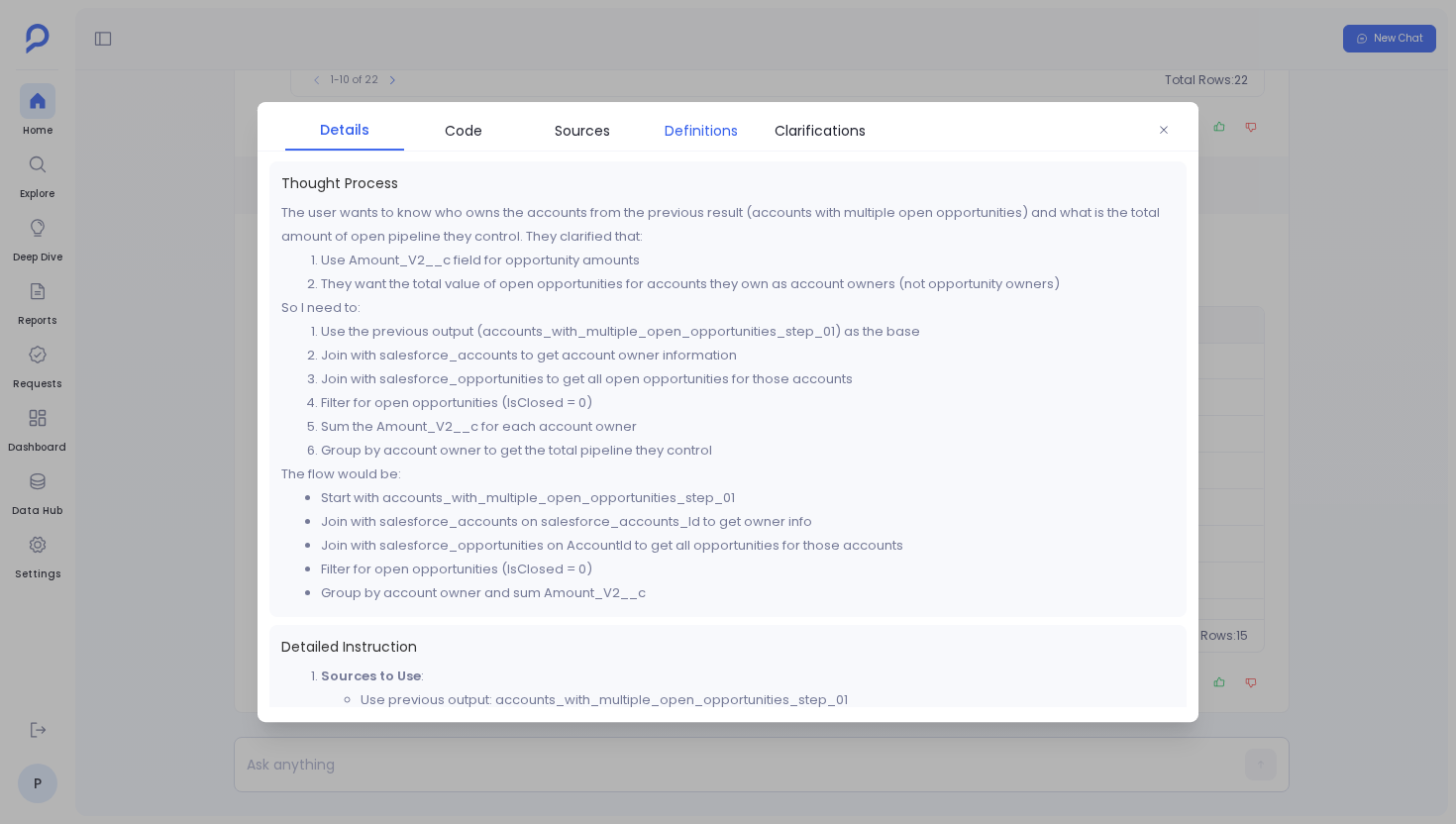click on "Definitions" at bounding box center (701, 131) 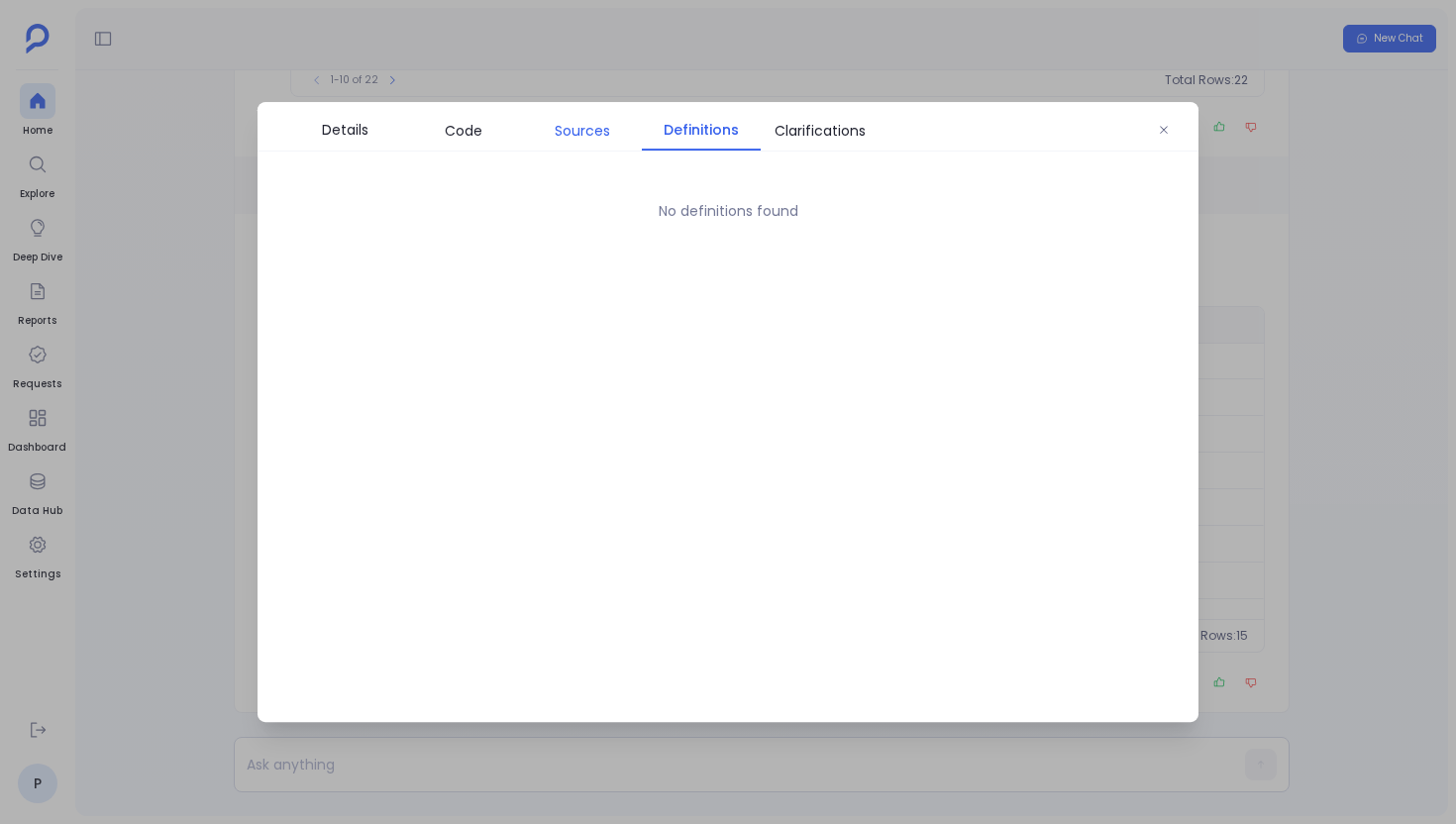 click on "Sources" at bounding box center (582, 131) 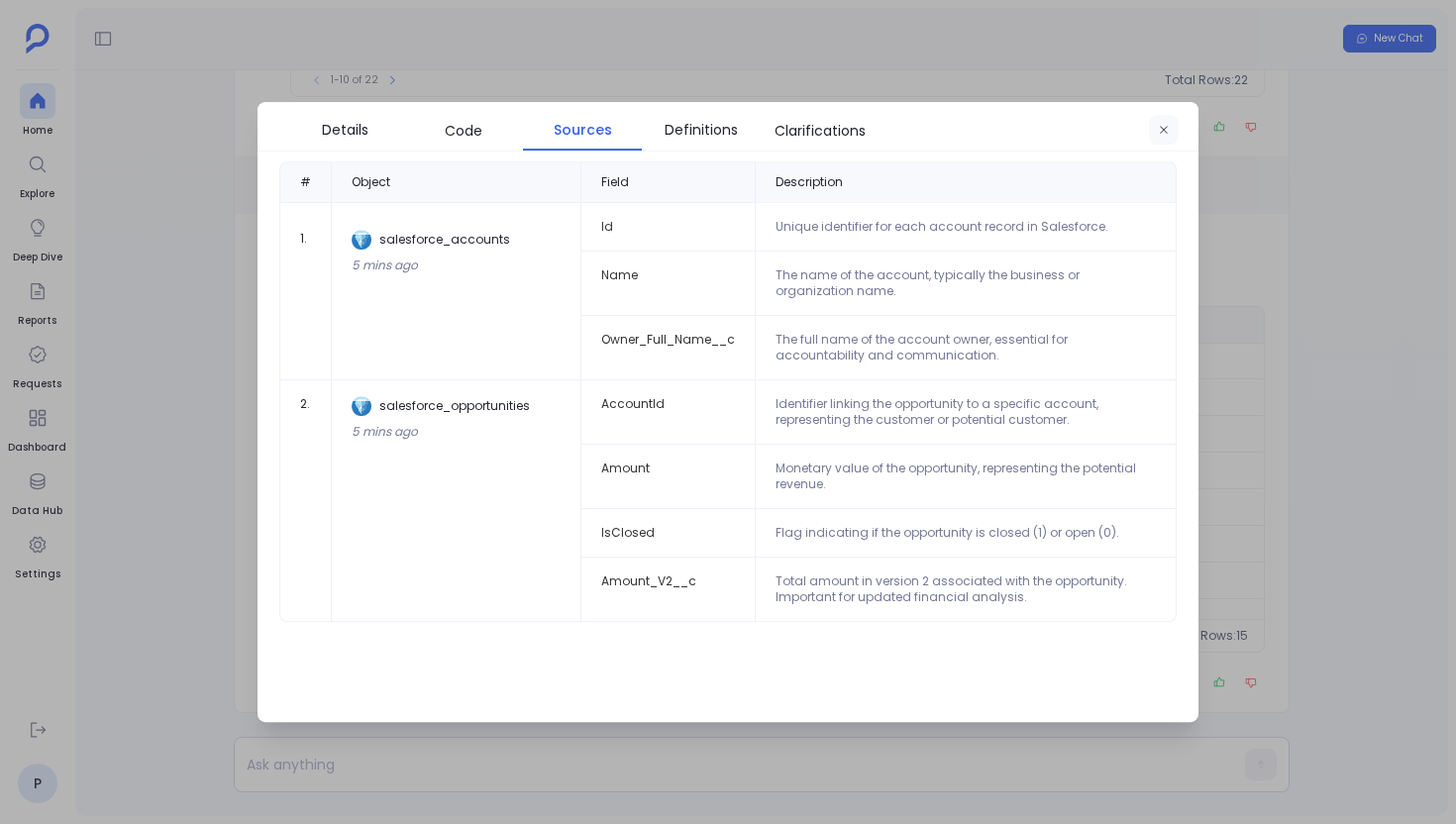 click at bounding box center [1164, 131] 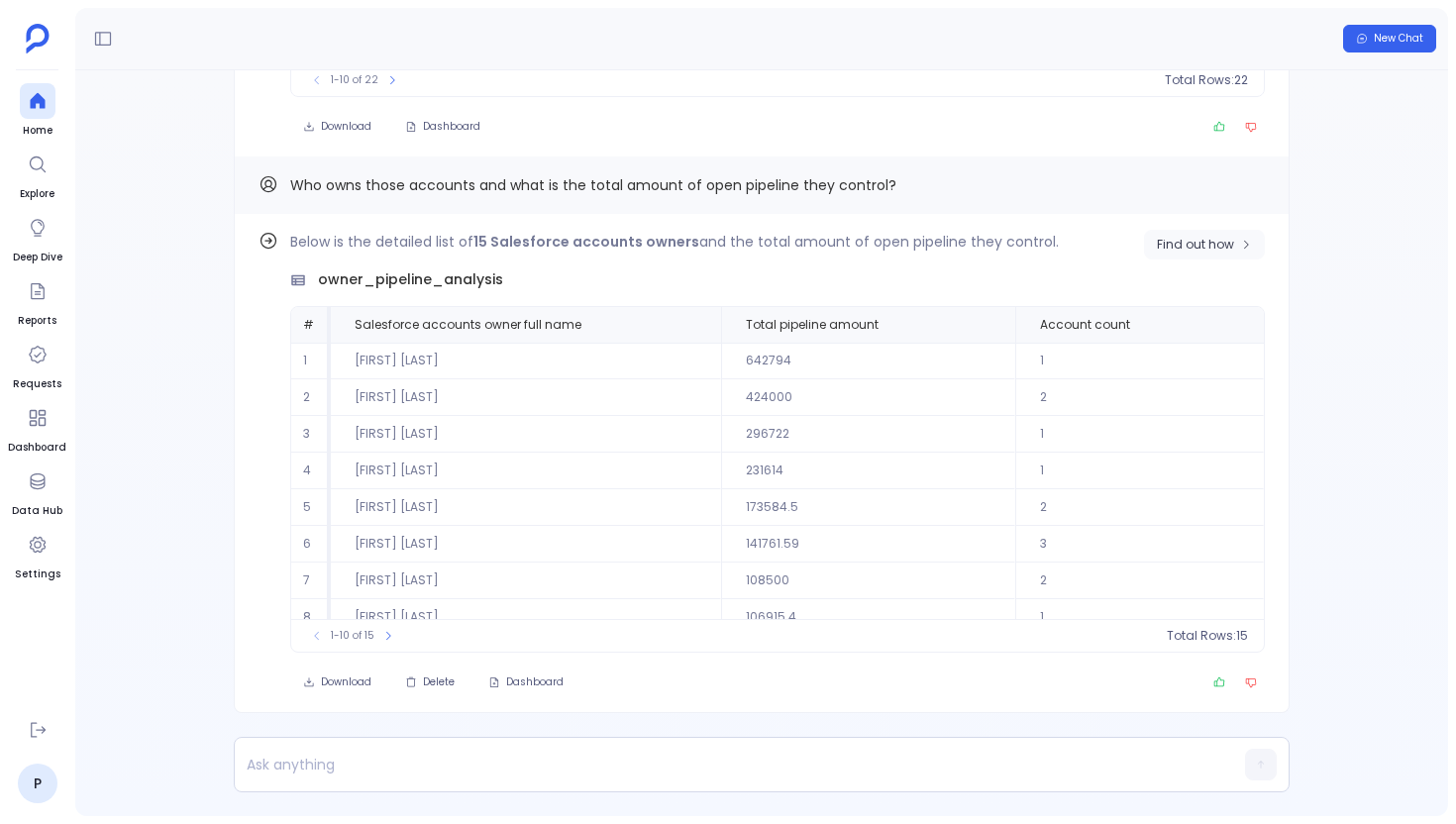 click on "Find out how" at bounding box center (1196, 245) 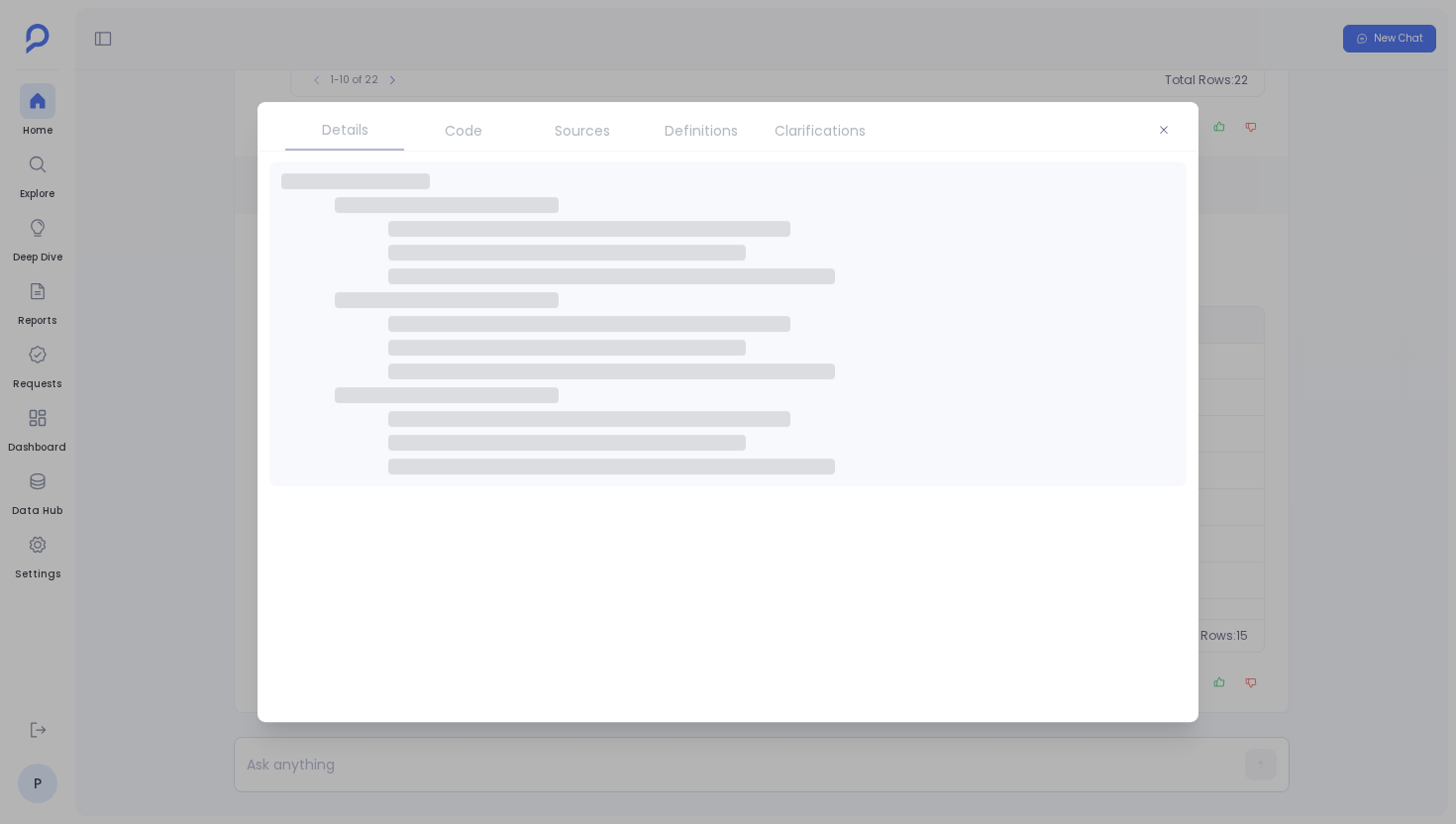 click on "Sources" at bounding box center [582, 131] 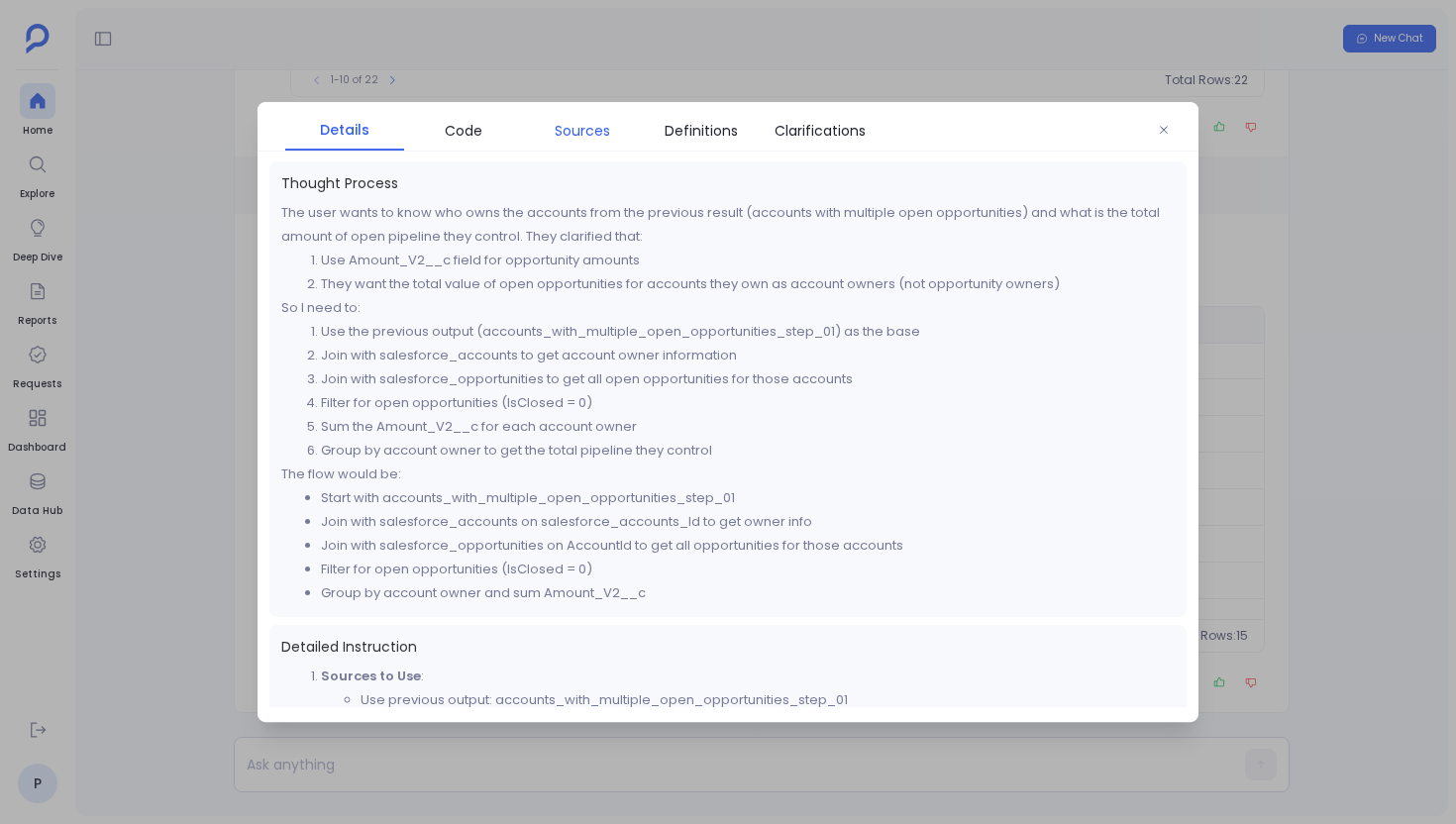click on "Sources" at bounding box center [582, 131] 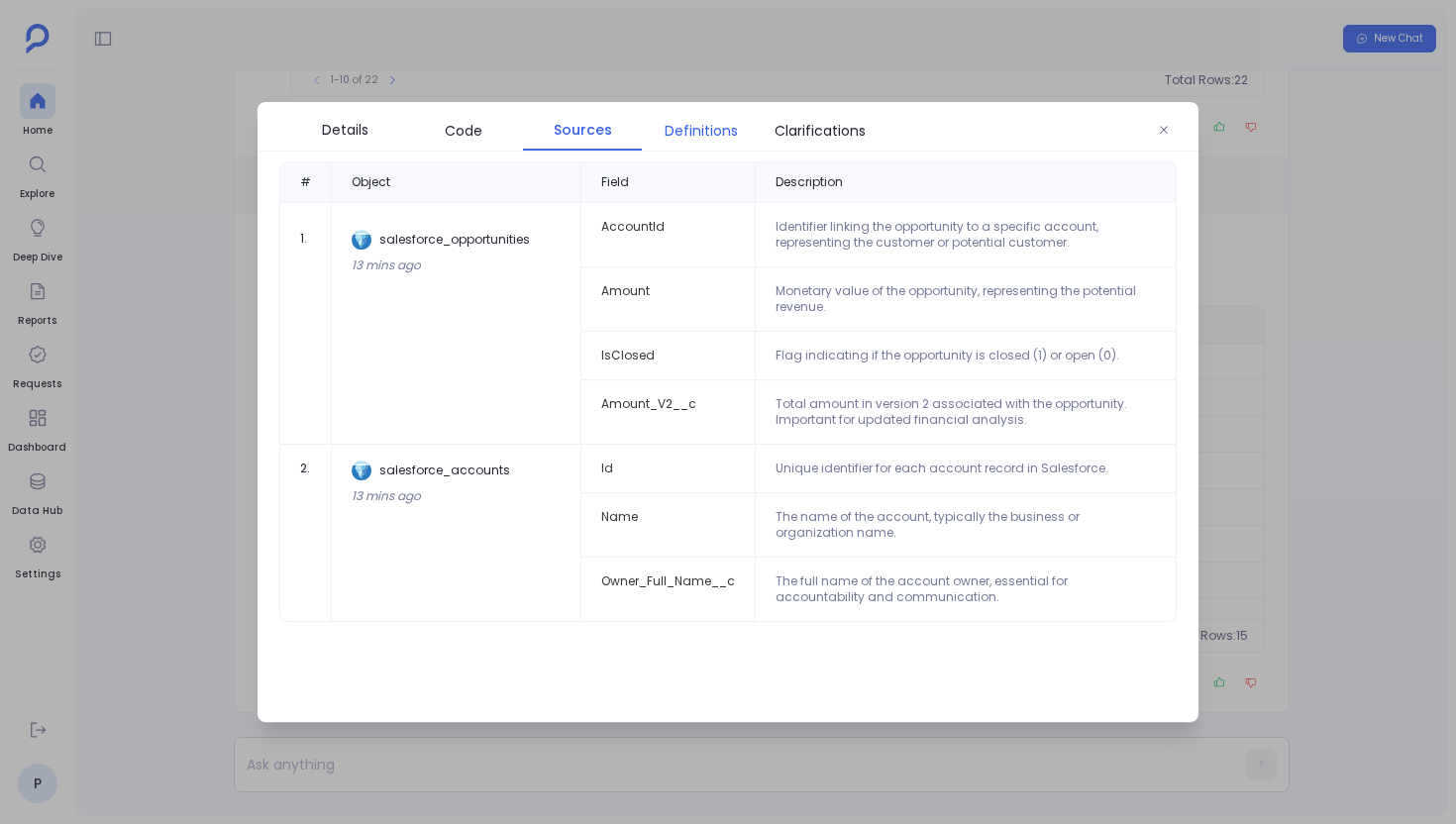 click on "Definitions" at bounding box center [701, 131] 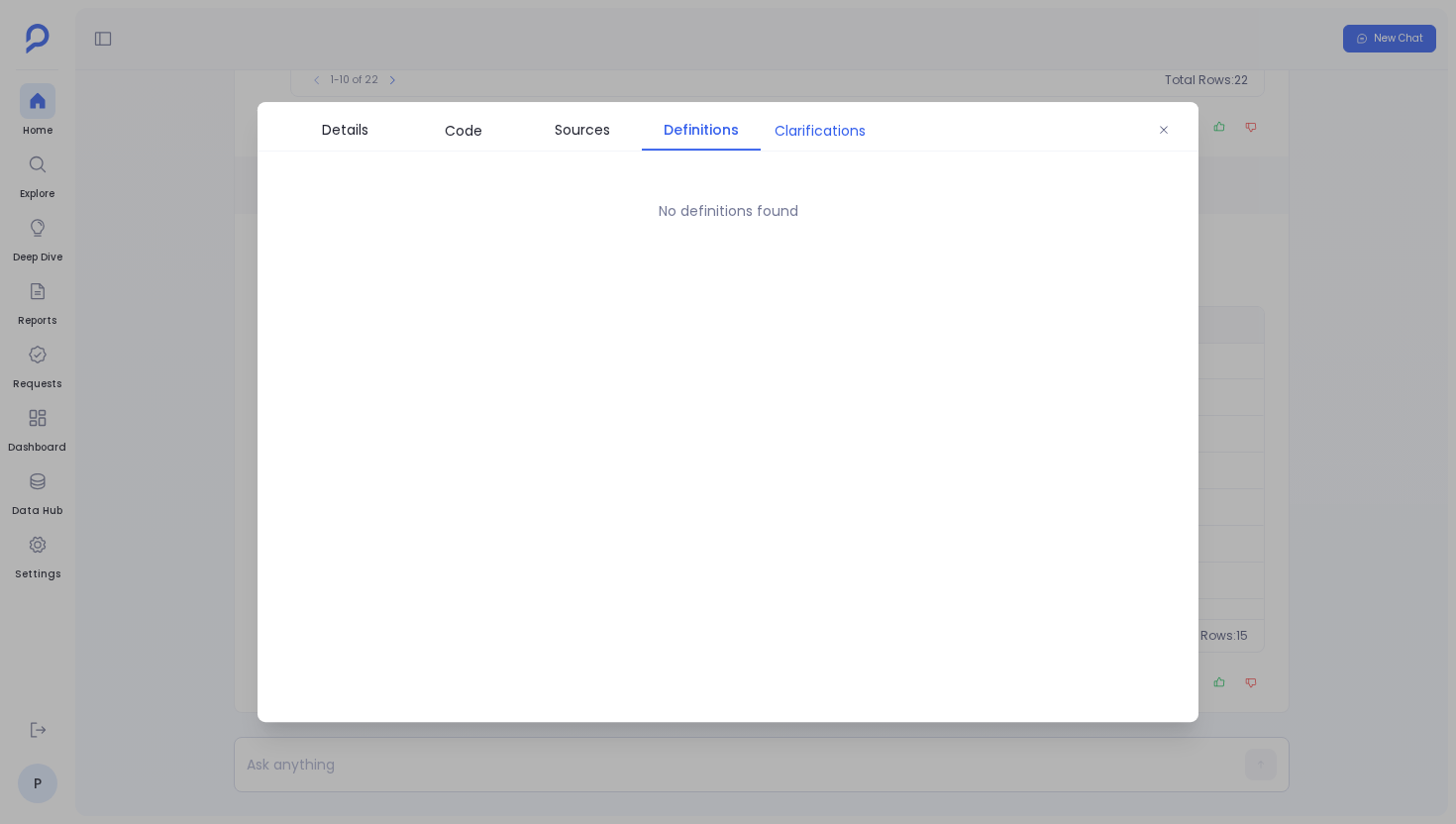 click on "Clarifications" at bounding box center [820, 131] 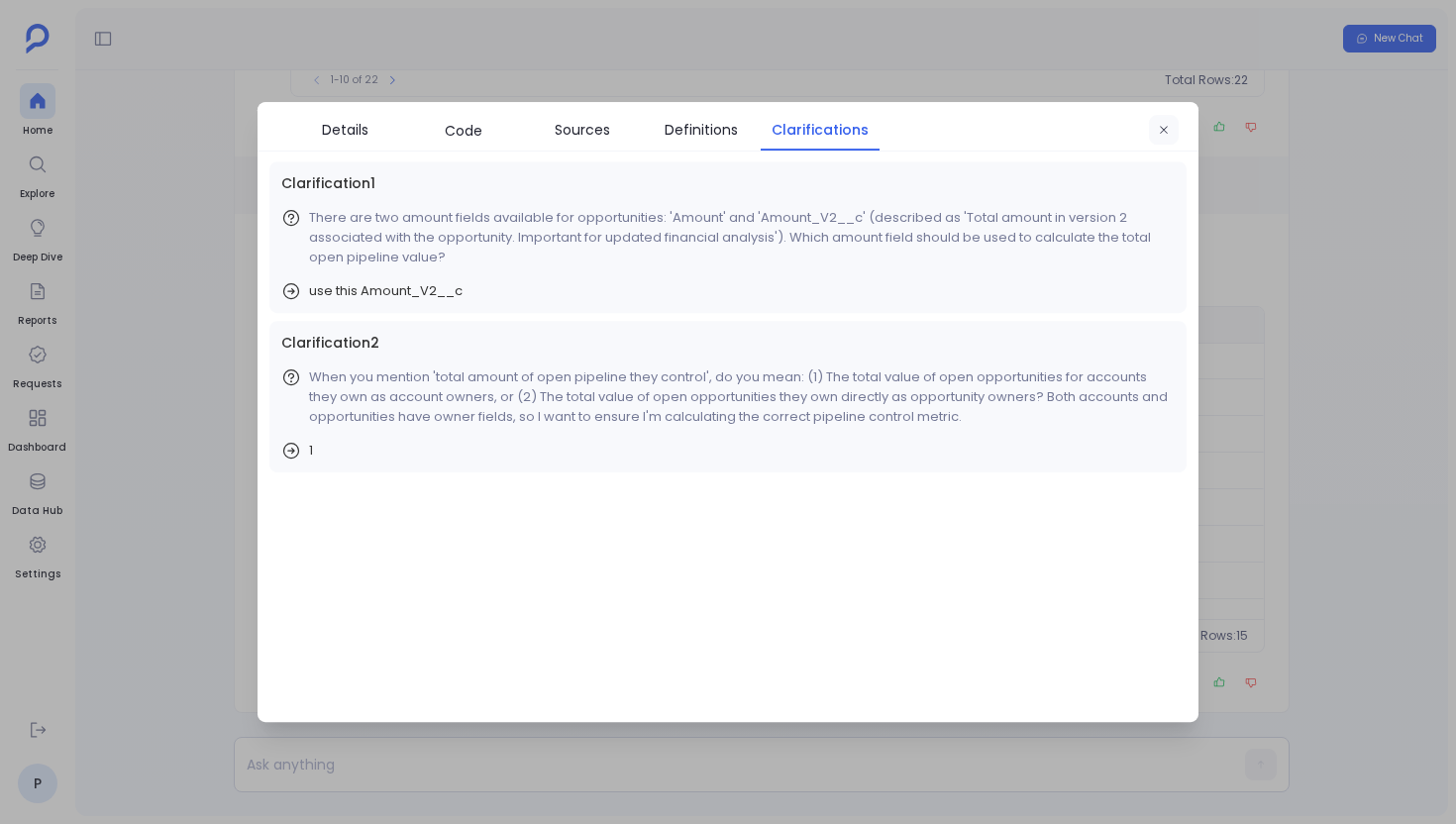 click 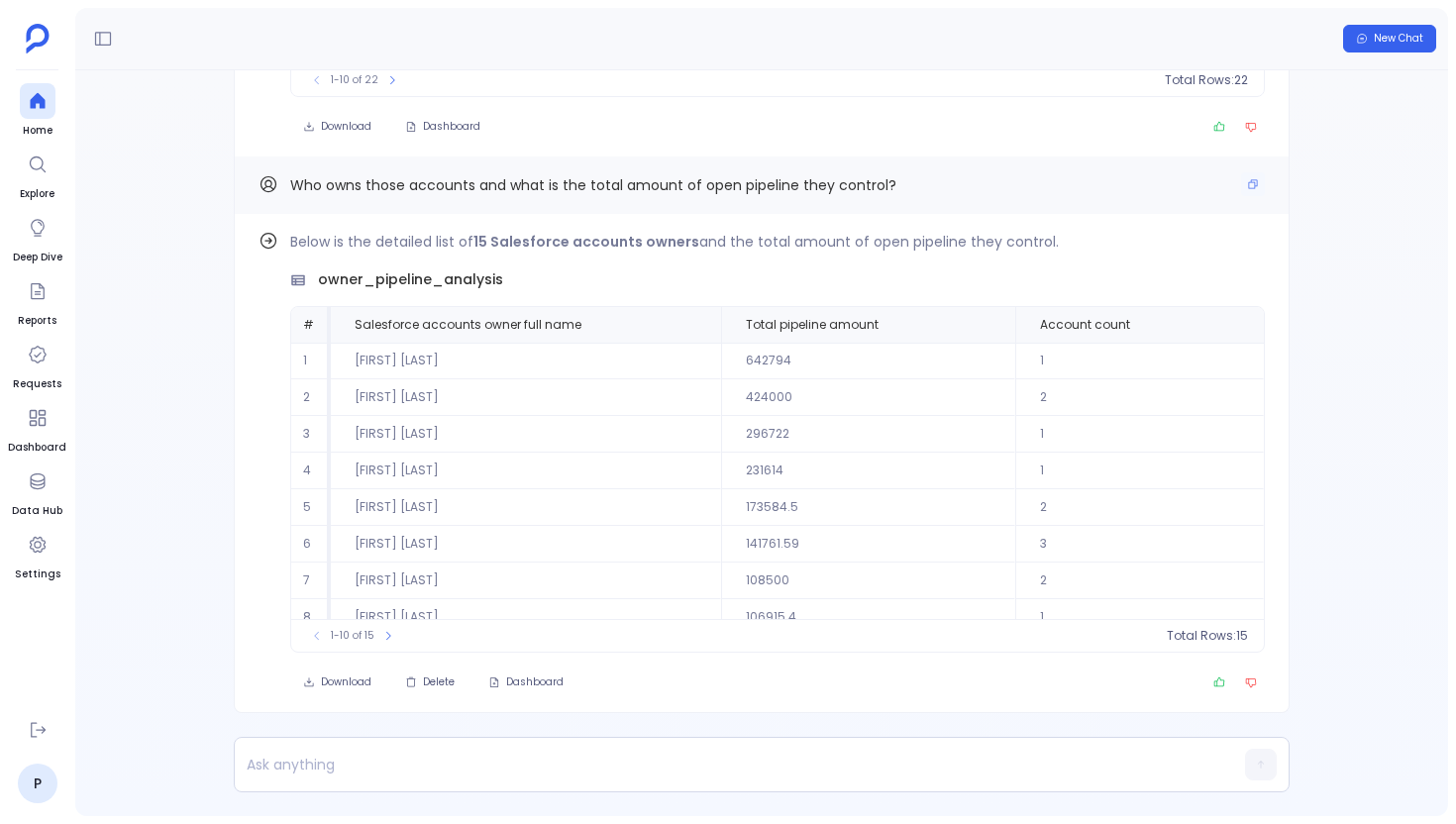 scroll, scrollTop: -494, scrollLeft: 0, axis: vertical 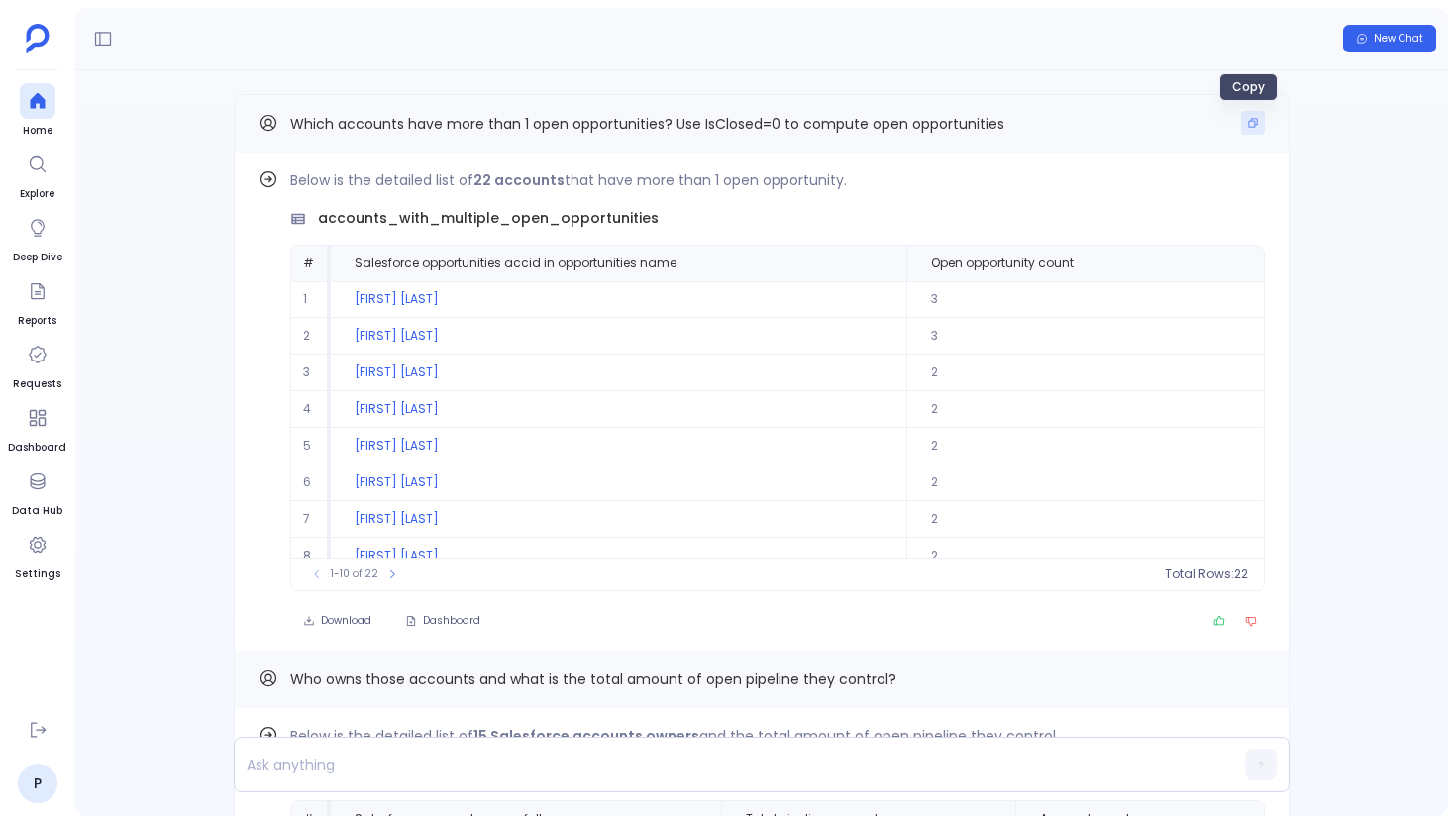 click at bounding box center [1253, 123] 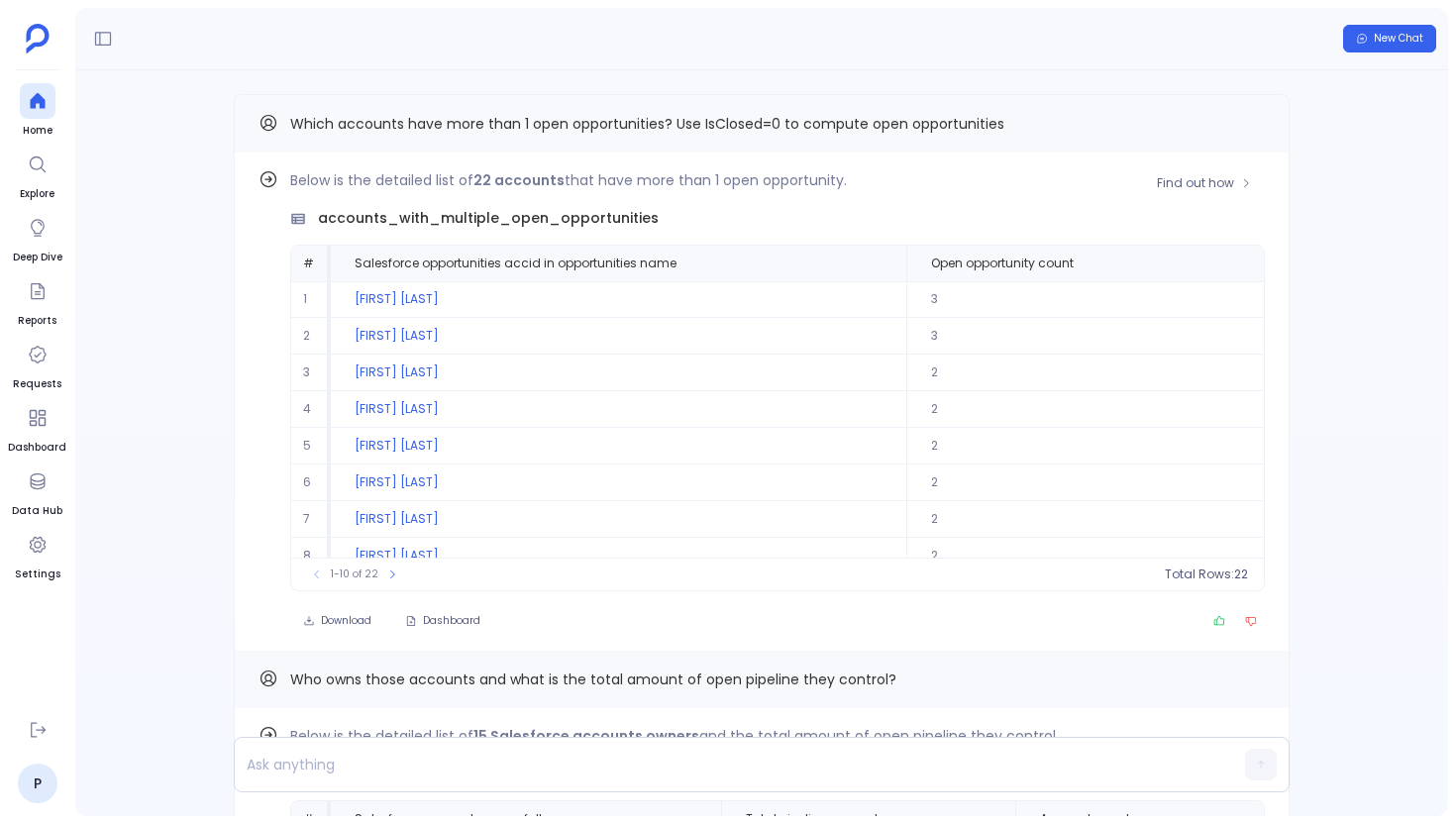 scroll, scrollTop: 90, scrollLeft: 0, axis: vertical 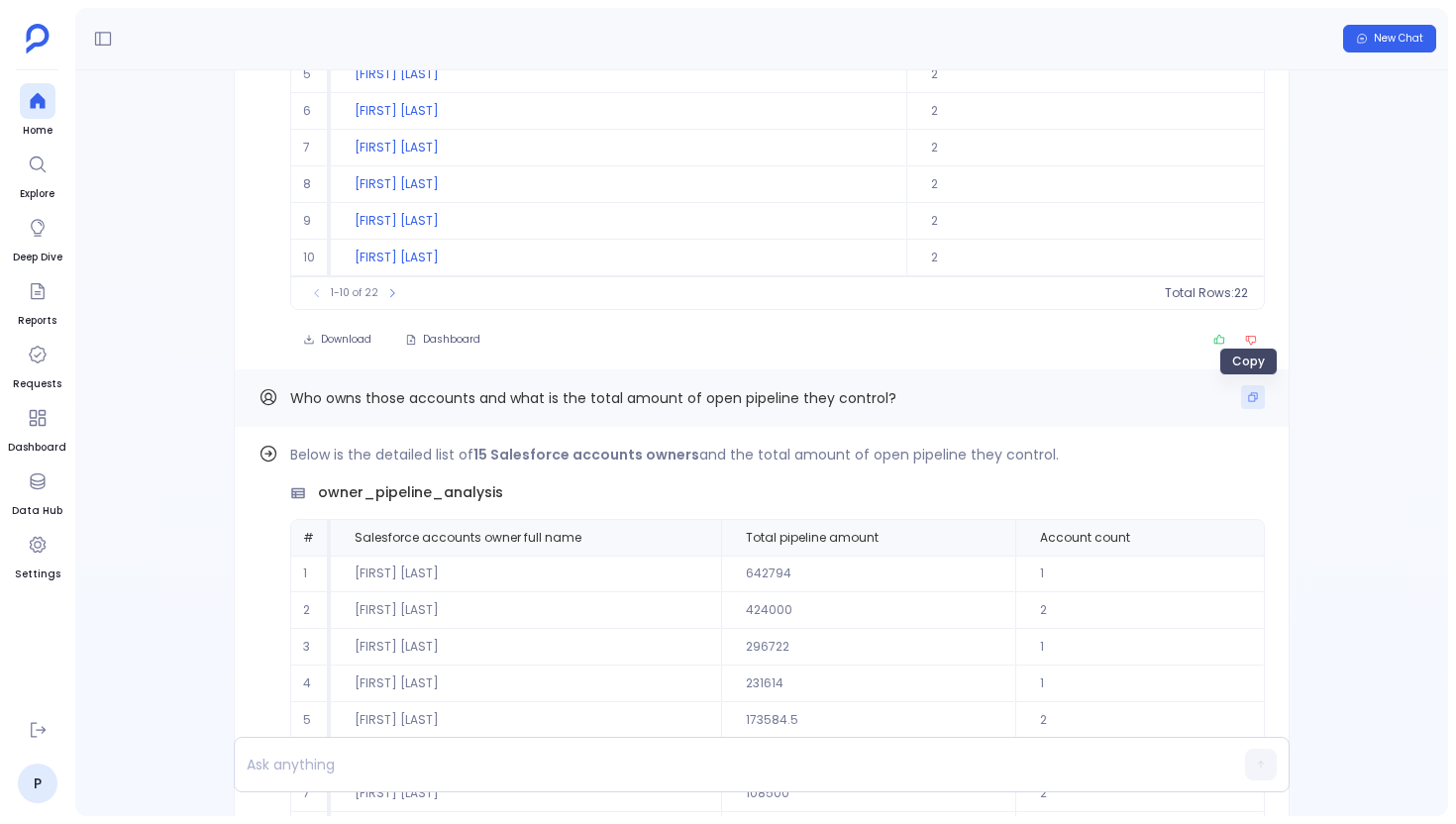 click 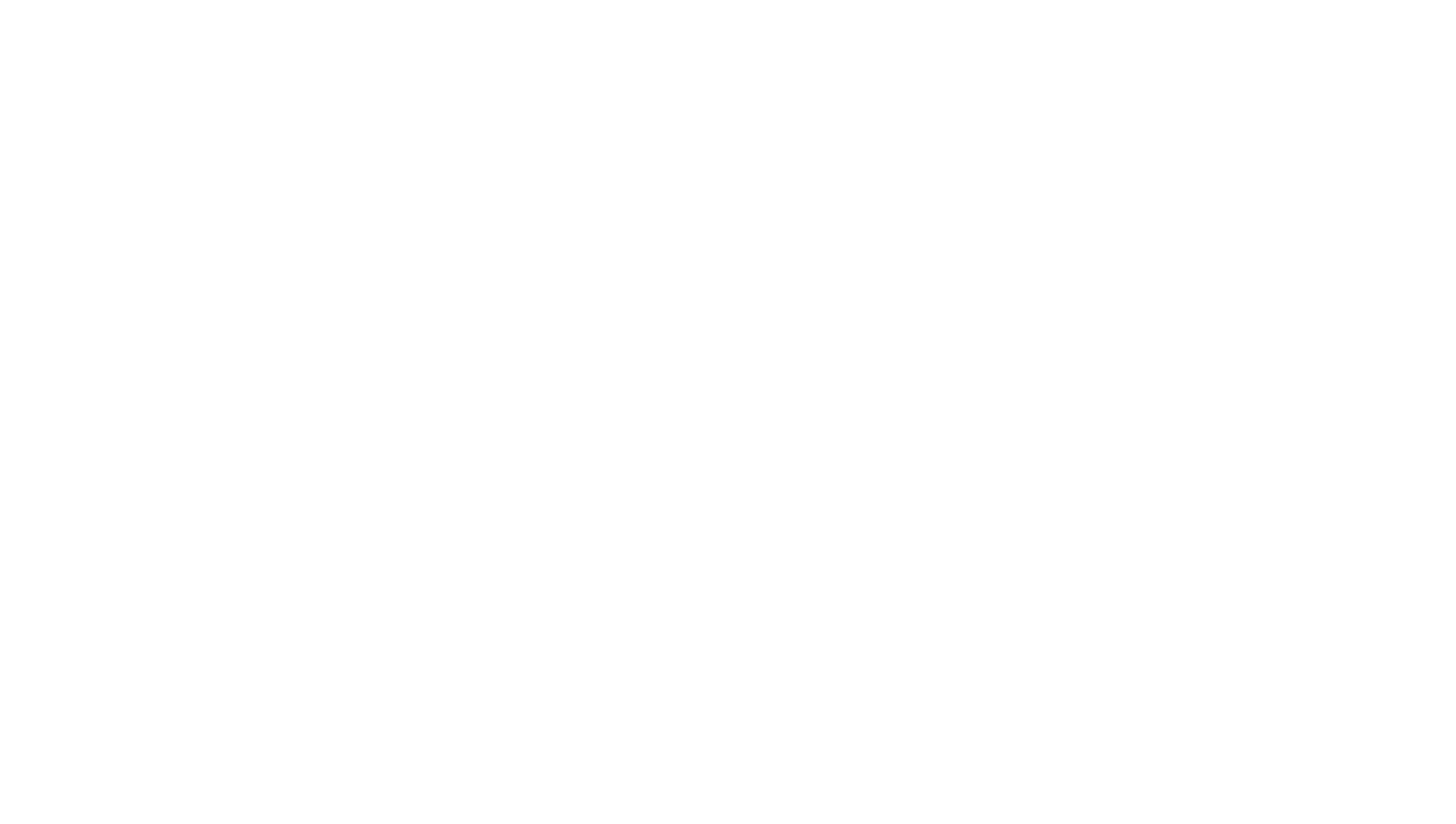scroll, scrollTop: 0, scrollLeft: 0, axis: both 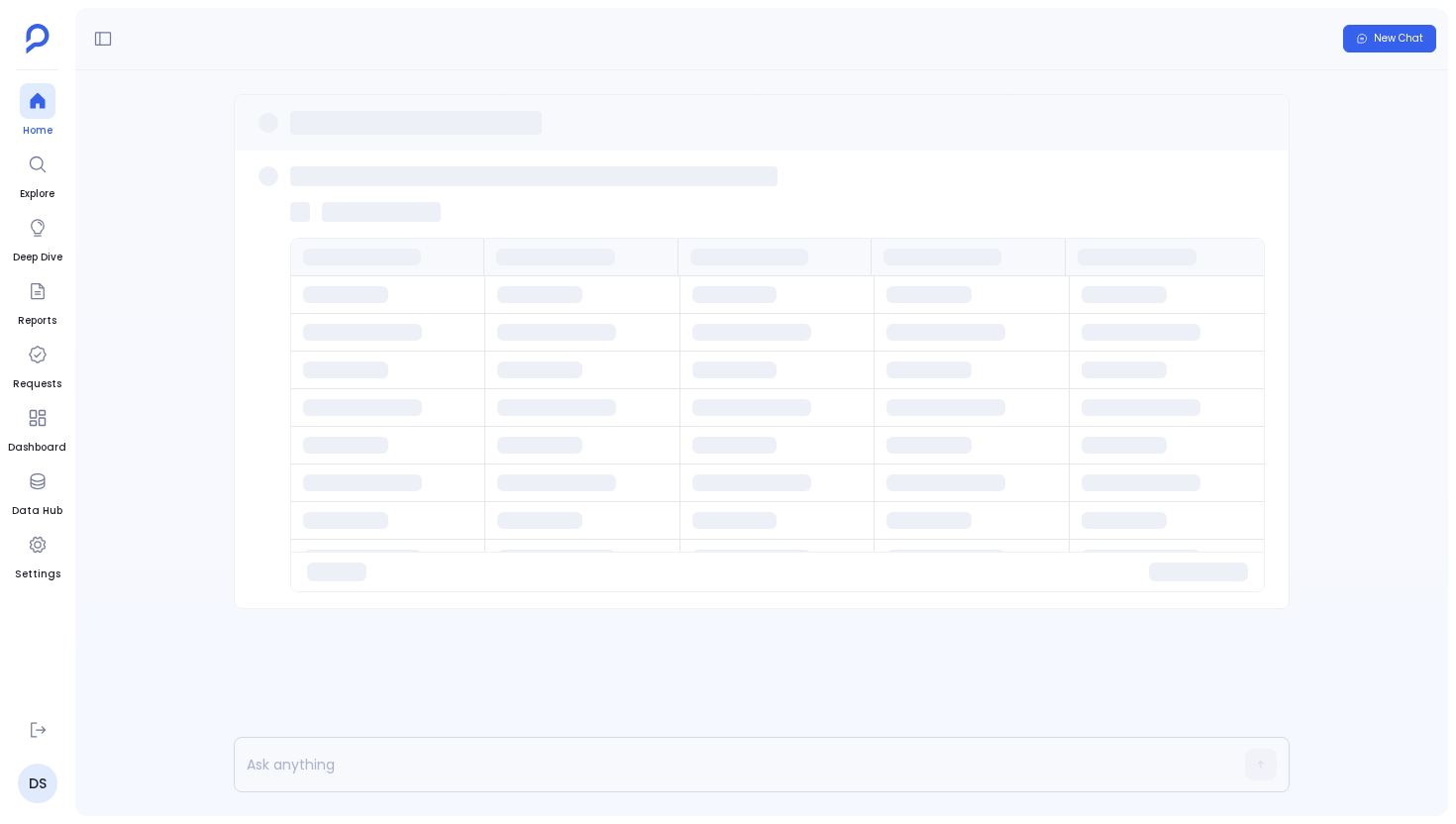 click at bounding box center (38, 101) 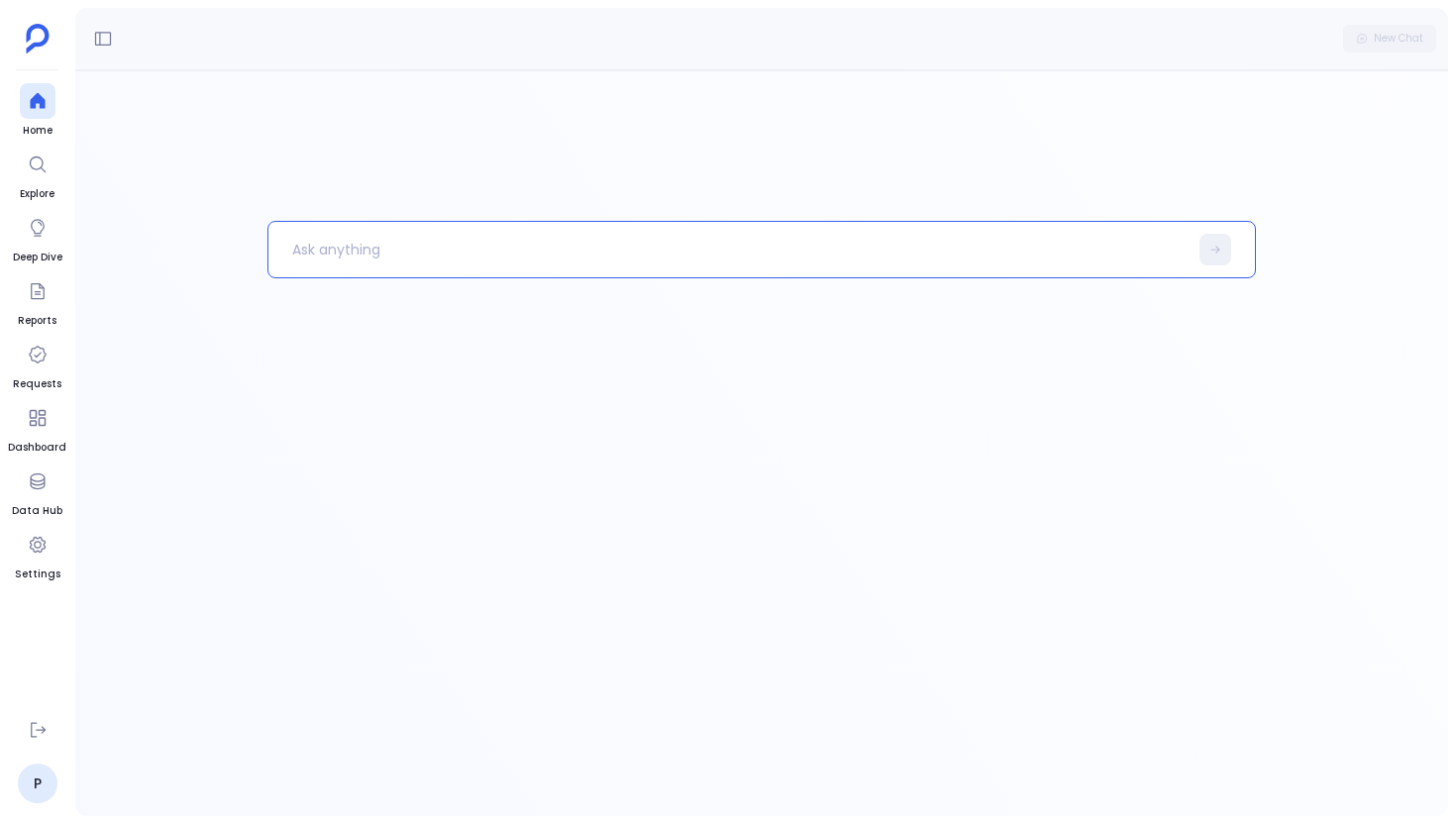 click at bounding box center [728, 250] 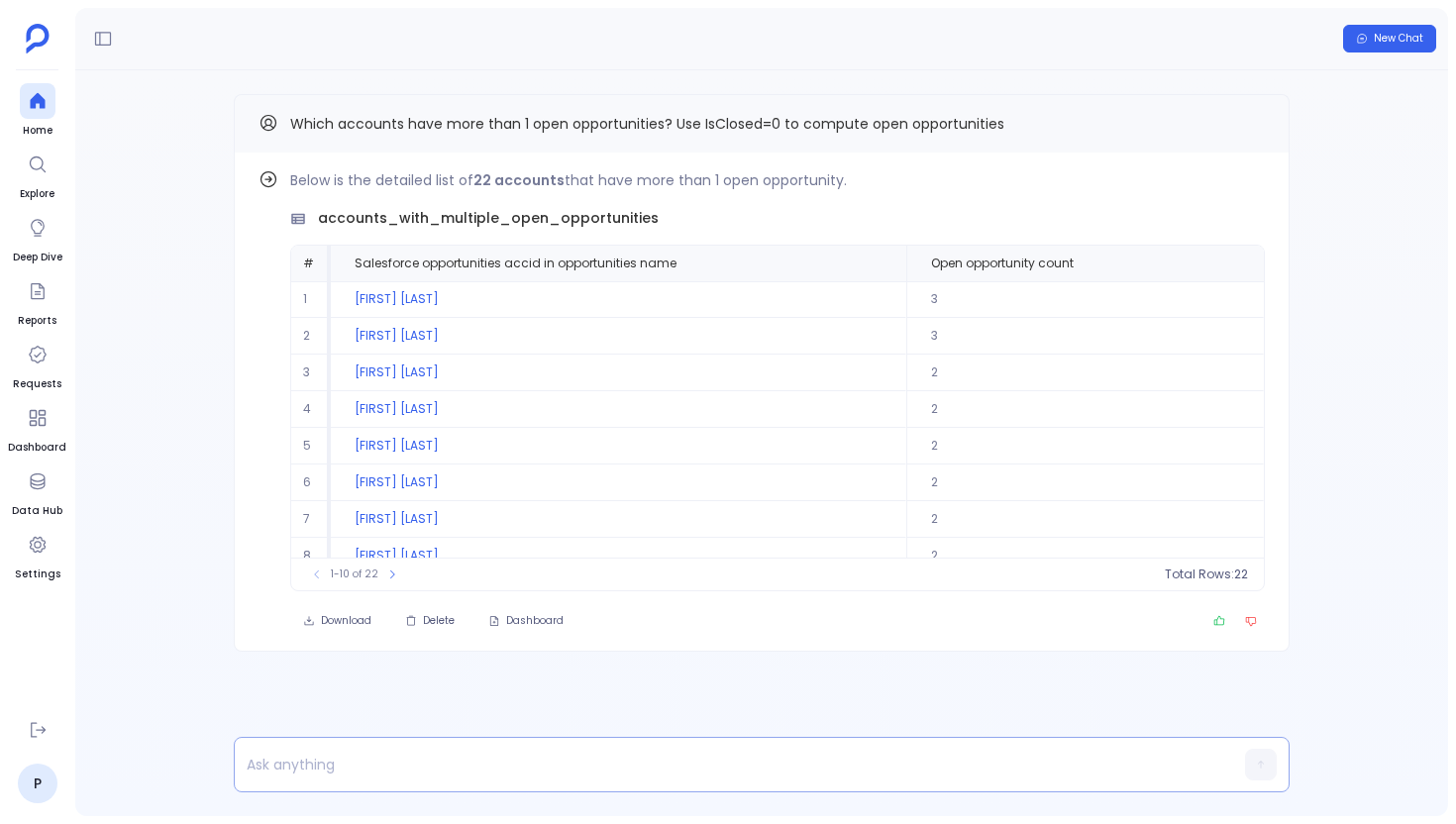 click at bounding box center [723, 765] 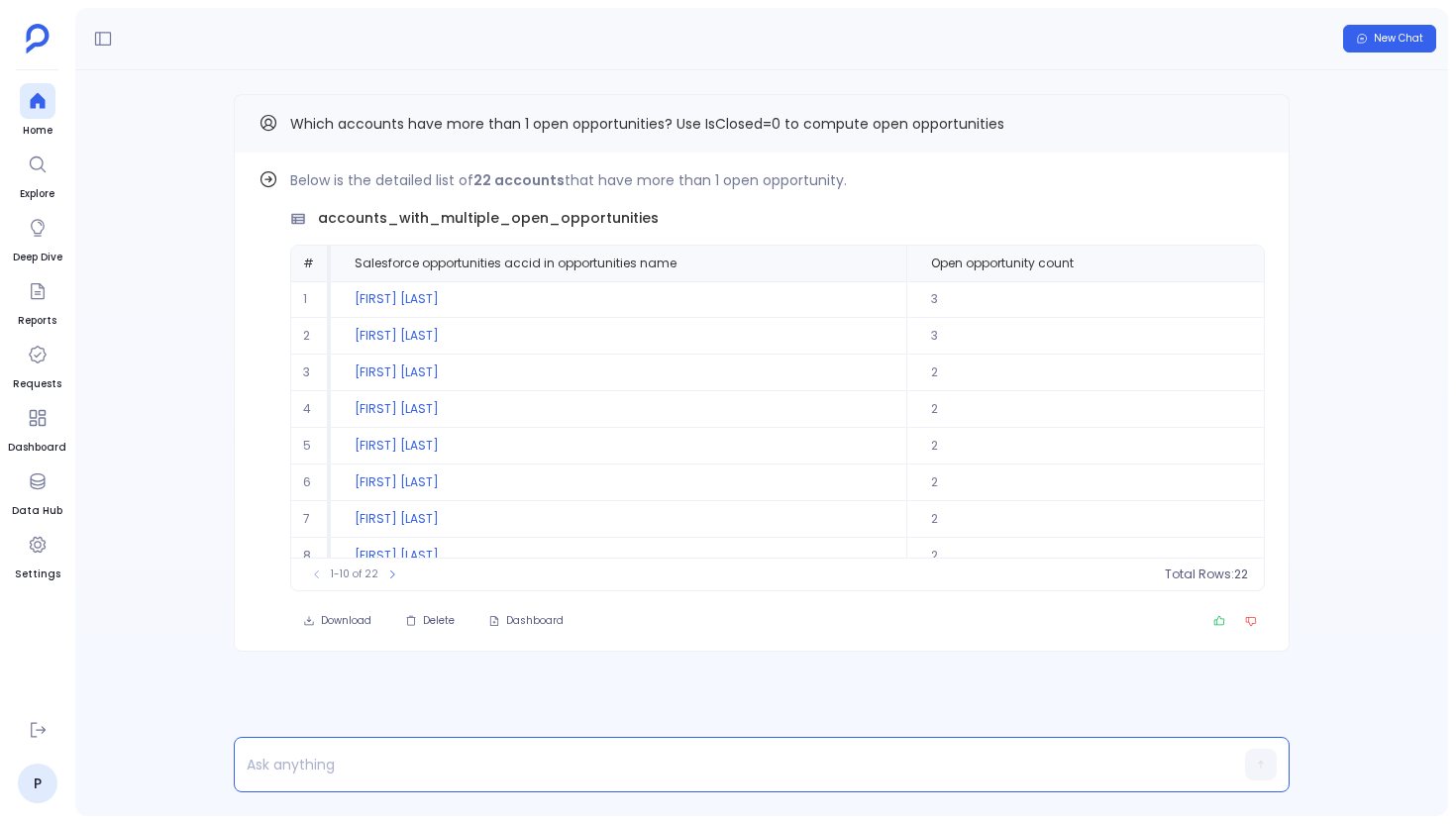 click at bounding box center [723, 765] 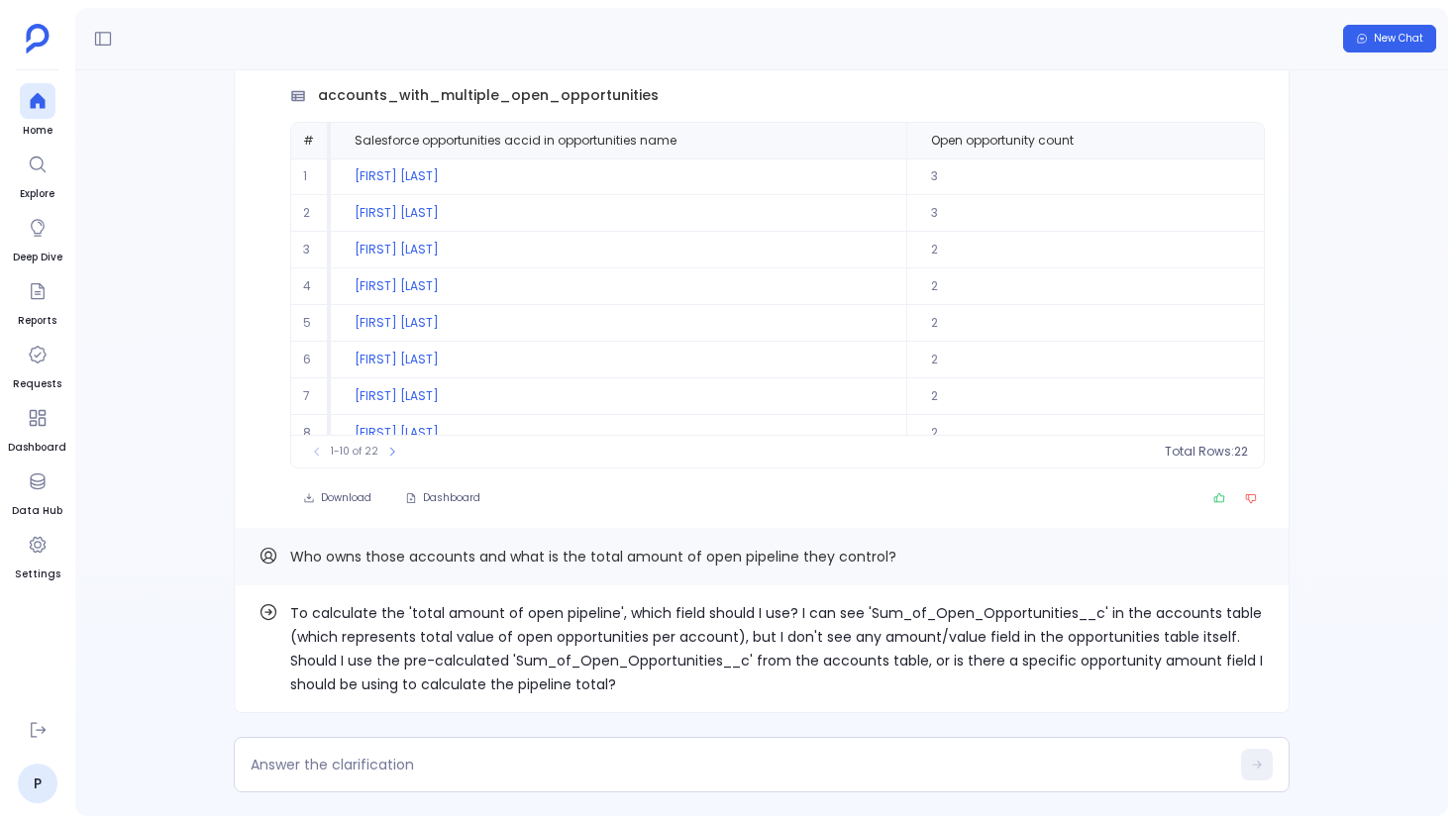 click on "To calculate the 'total amount of open pipeline', which field should I use? I can see 'Sum_of_Open_Opportunities__c' in the accounts table (which represents total value of open opportunities per account), but I don't see any amount/value field in the opportunities table itself. Should I use the pre-calculated 'Sum_of_Open_Opportunities__c' from the accounts table, or is there a specific opportunity amount field I should be using to calculate the pipeline total?" at bounding box center (778, 649) 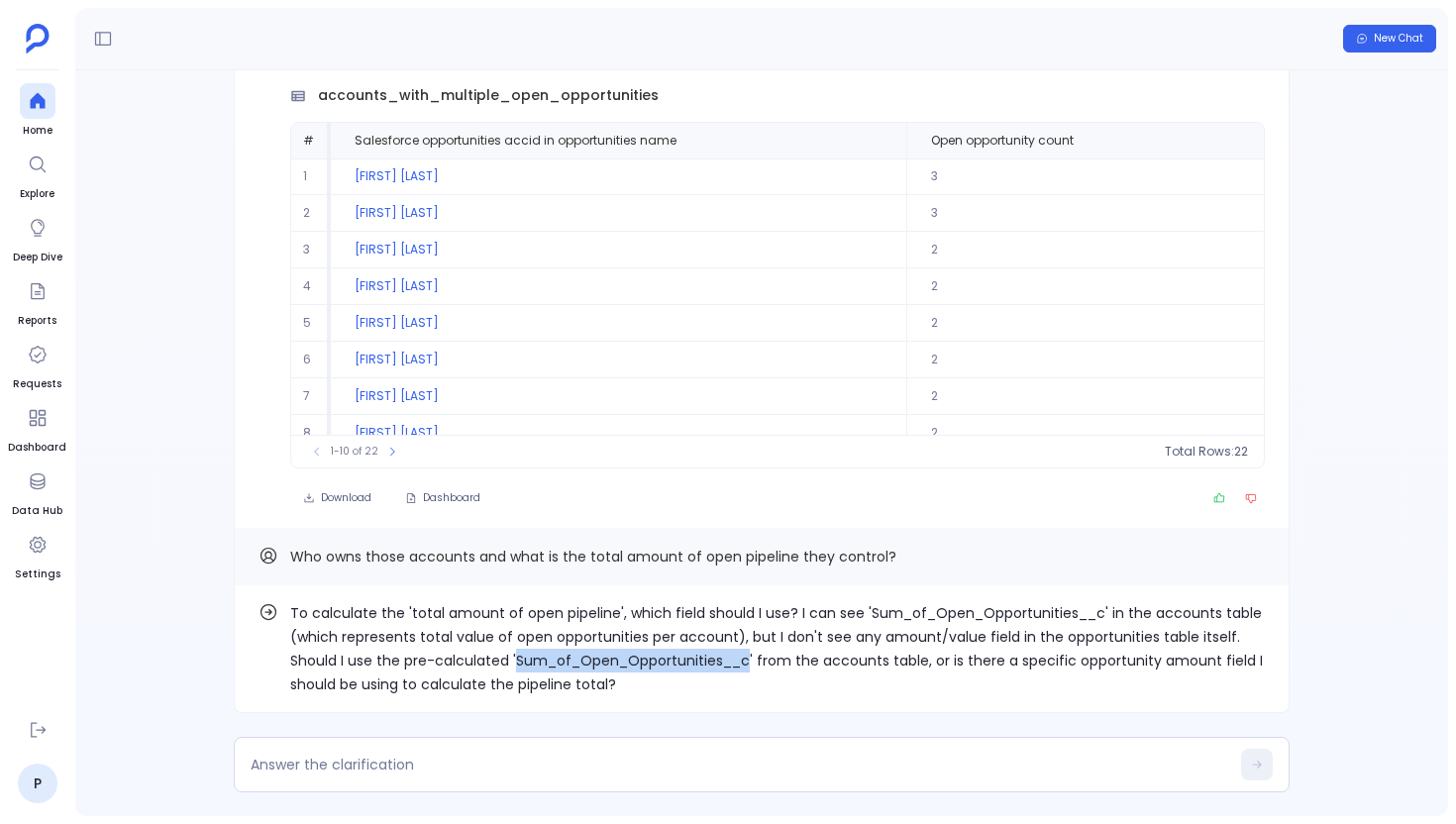 click on "To calculate the 'total amount of open pipeline', which field should I use? I can see 'Sum_of_Open_Opportunities__c' in the accounts table (which represents total value of open opportunities per account), but I don't see any amount/value field in the opportunities table itself. Should I use the pre-calculated 'Sum_of_Open_Opportunities__c' from the accounts table, or is there a specific opportunity amount field I should be using to calculate the pipeline total?" at bounding box center [778, 649] 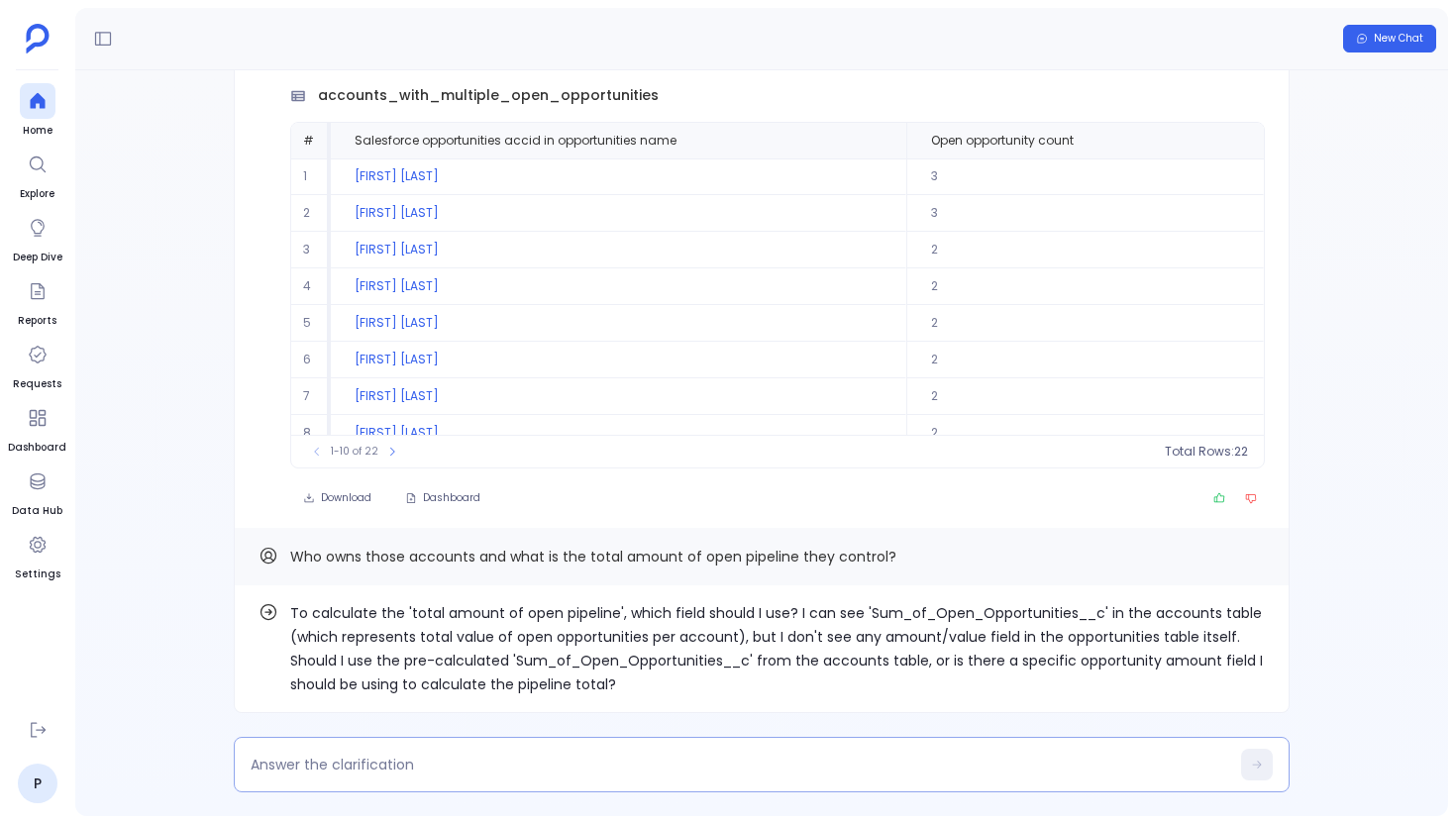 click at bounding box center [740, 765] 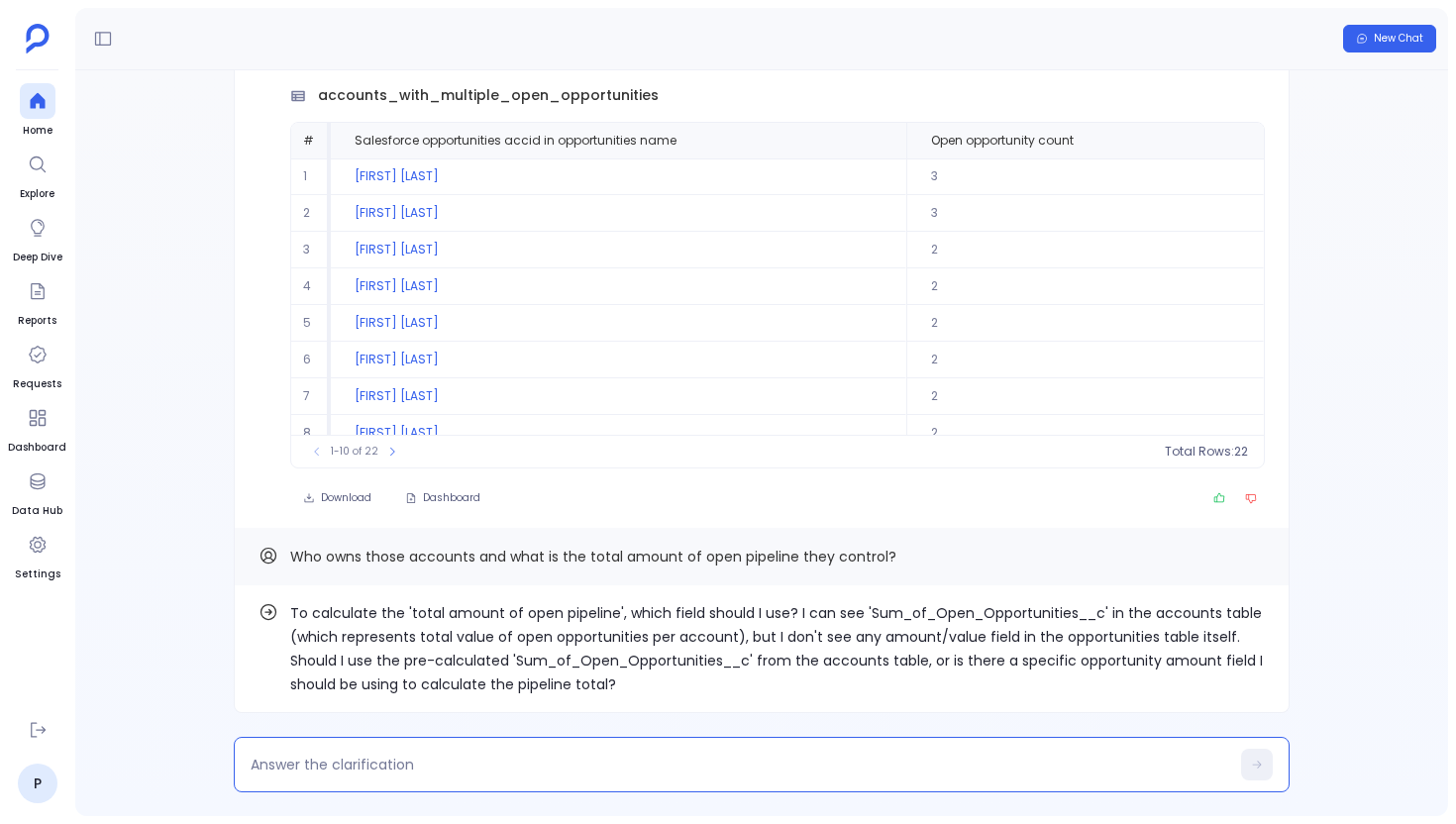 type on "Sum_of_Open_Opportunities__c" 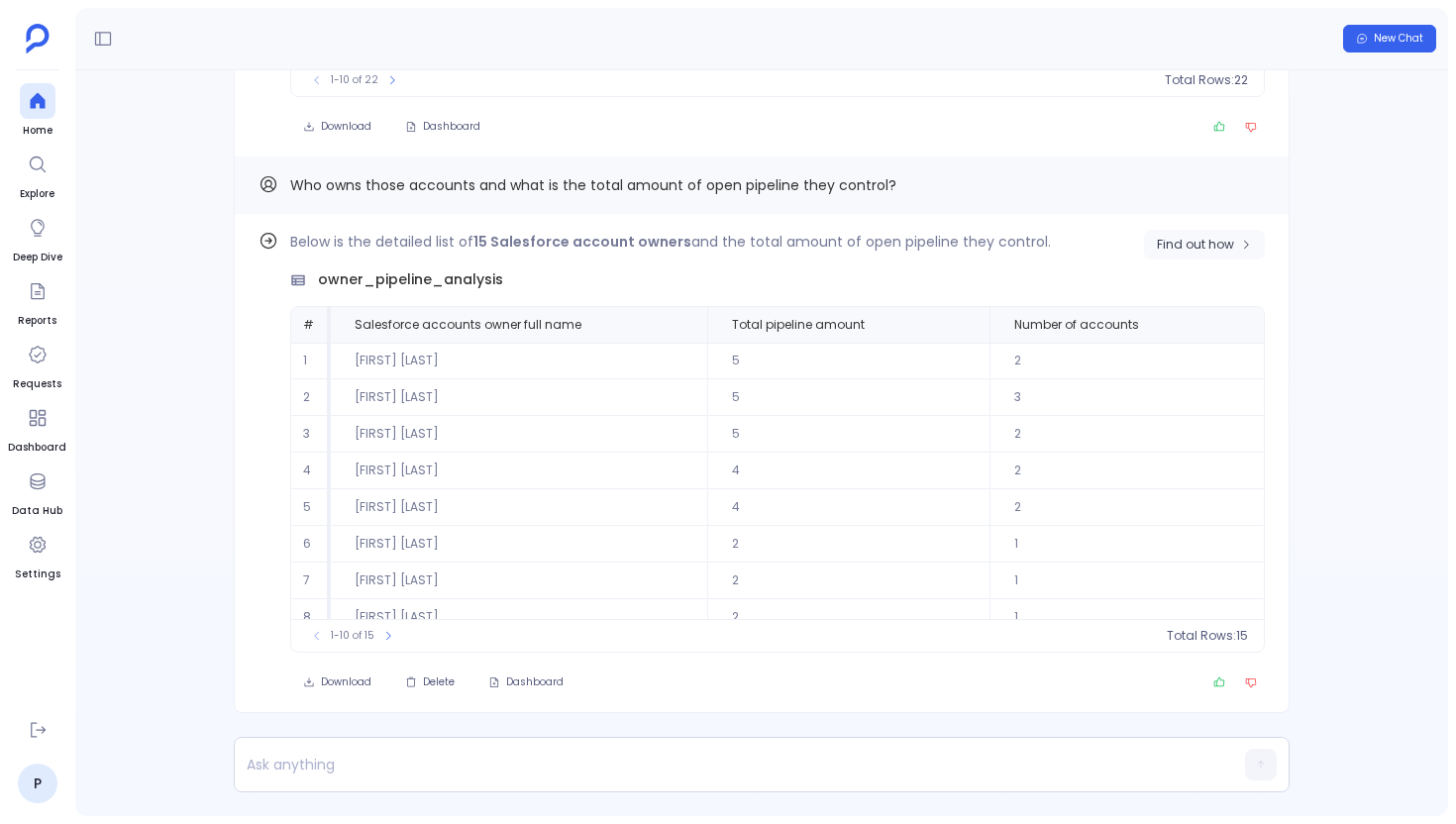 click on "Find out how" at bounding box center (1196, 245) 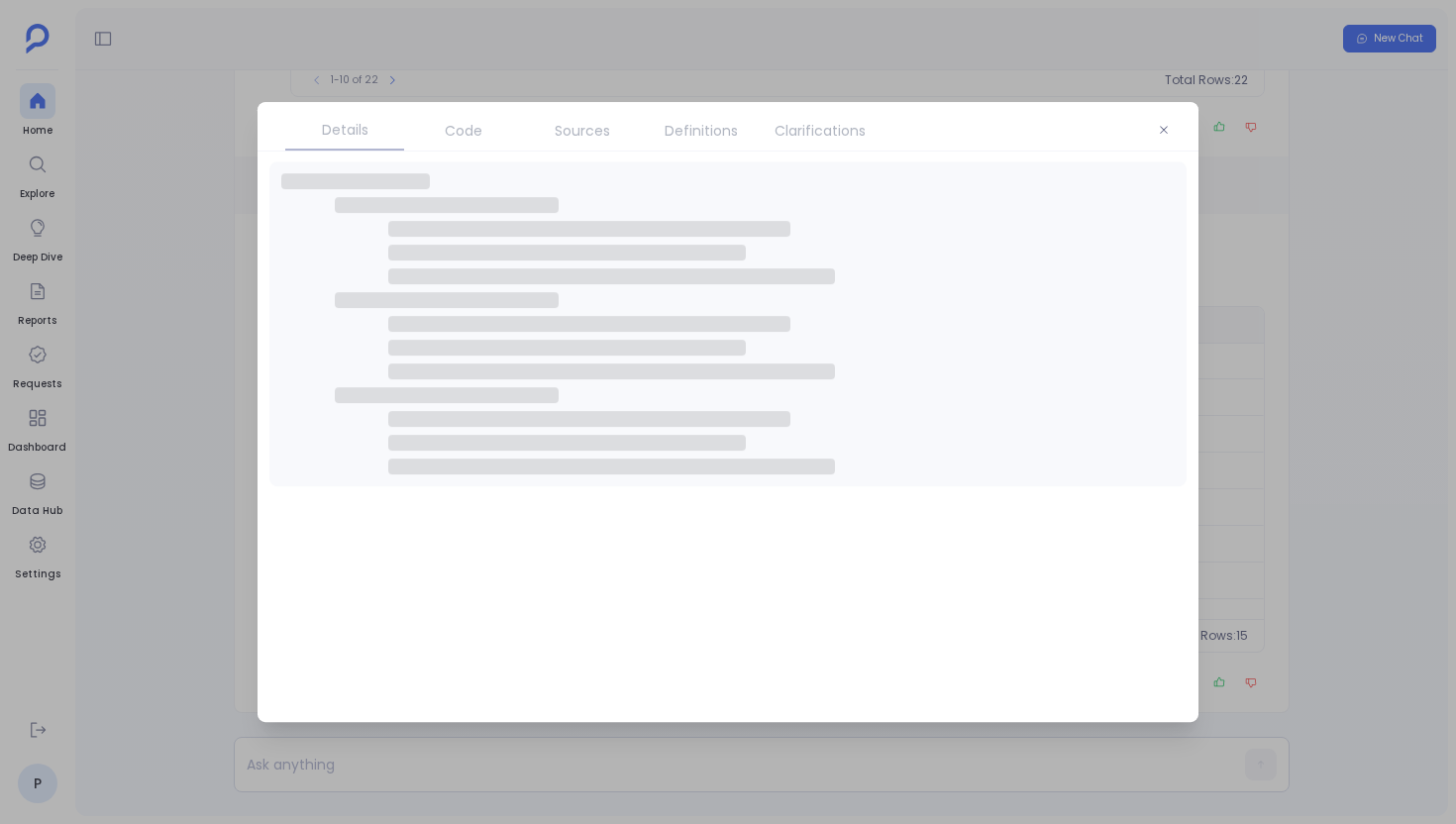 click on "Sources" at bounding box center [582, 131] 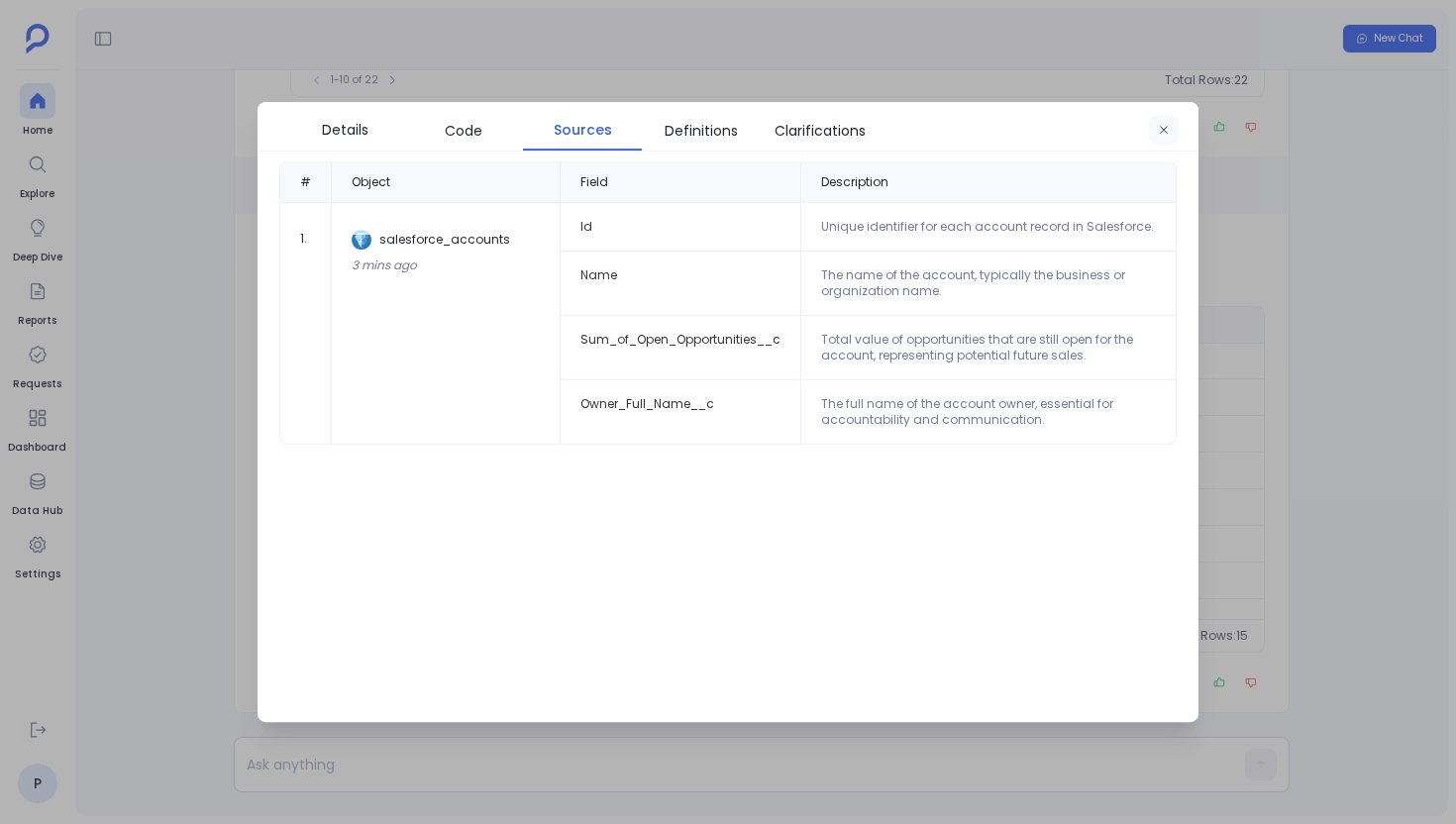 click at bounding box center [1164, 131] 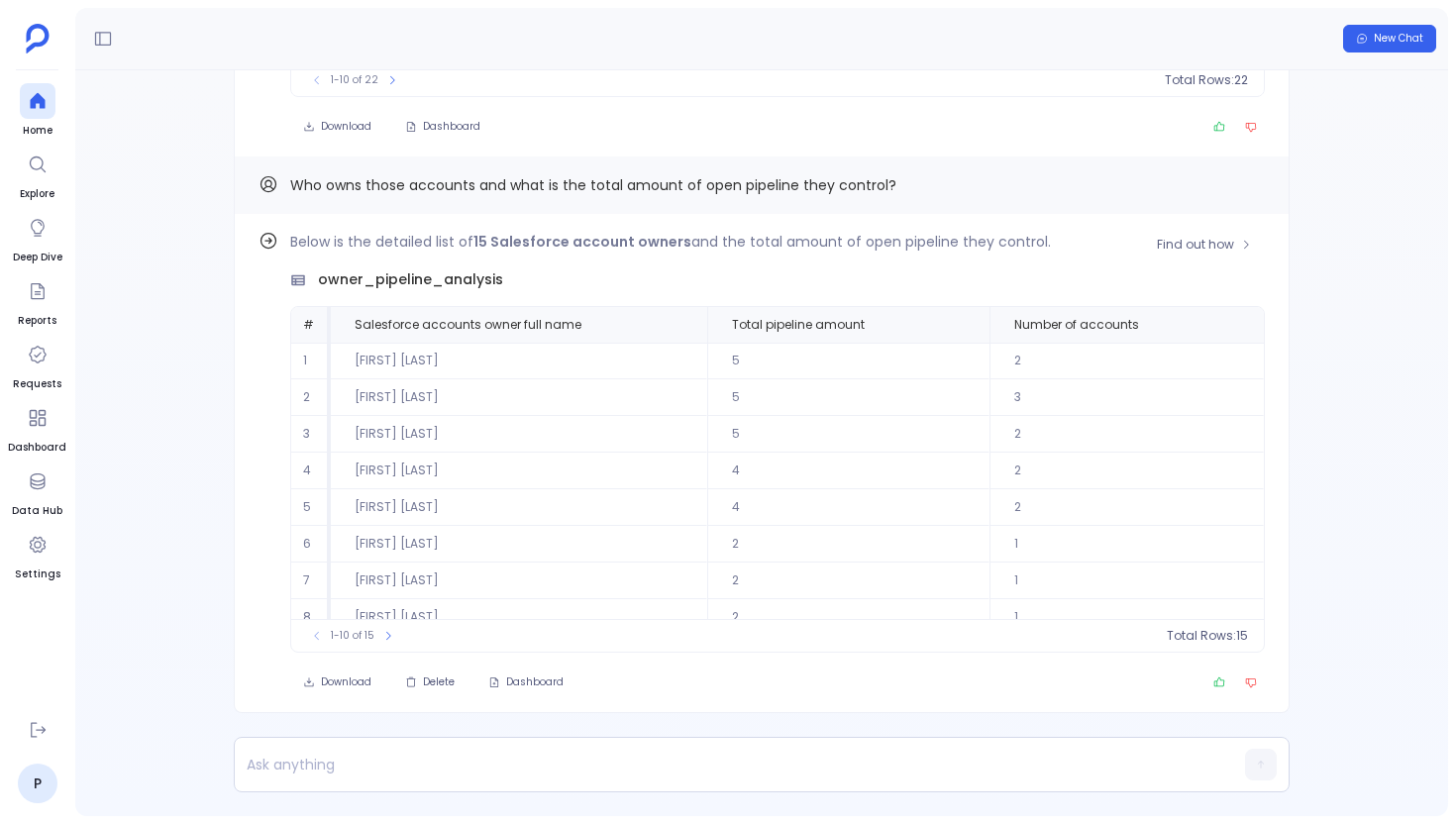 click on "Find out how Below is the detailed list of  15 Salesforce account owners  and the total amount of open pipeline they control. owner_pipeline_analysis # Salesforce accounts owner full name Total pipeline amount Number of accounts 1 Greg Jenkins 5 2 2 Jaylon Cassin 5 3 3 Mary Reichel 5 2 4 Jayden O'Reilly 4 2 5 Rashawn McLaughlin 4 2 6 Ada Morissette 2 1 7 Alva Dibbert 2 1 8 Belle Kirlin 2 1 9 Emelia Lubowitz 2 1 10 Enid Nikolaus 2 1
To pick up a draggable item, press the space bar.
While dragging, use the arrow keys to move the item.
Press space again to drop the item in its new position, or press escape to cancel.
1-10 of 15 Total Rows:  15 Download Delete Dashboard" at bounding box center (762, 464) 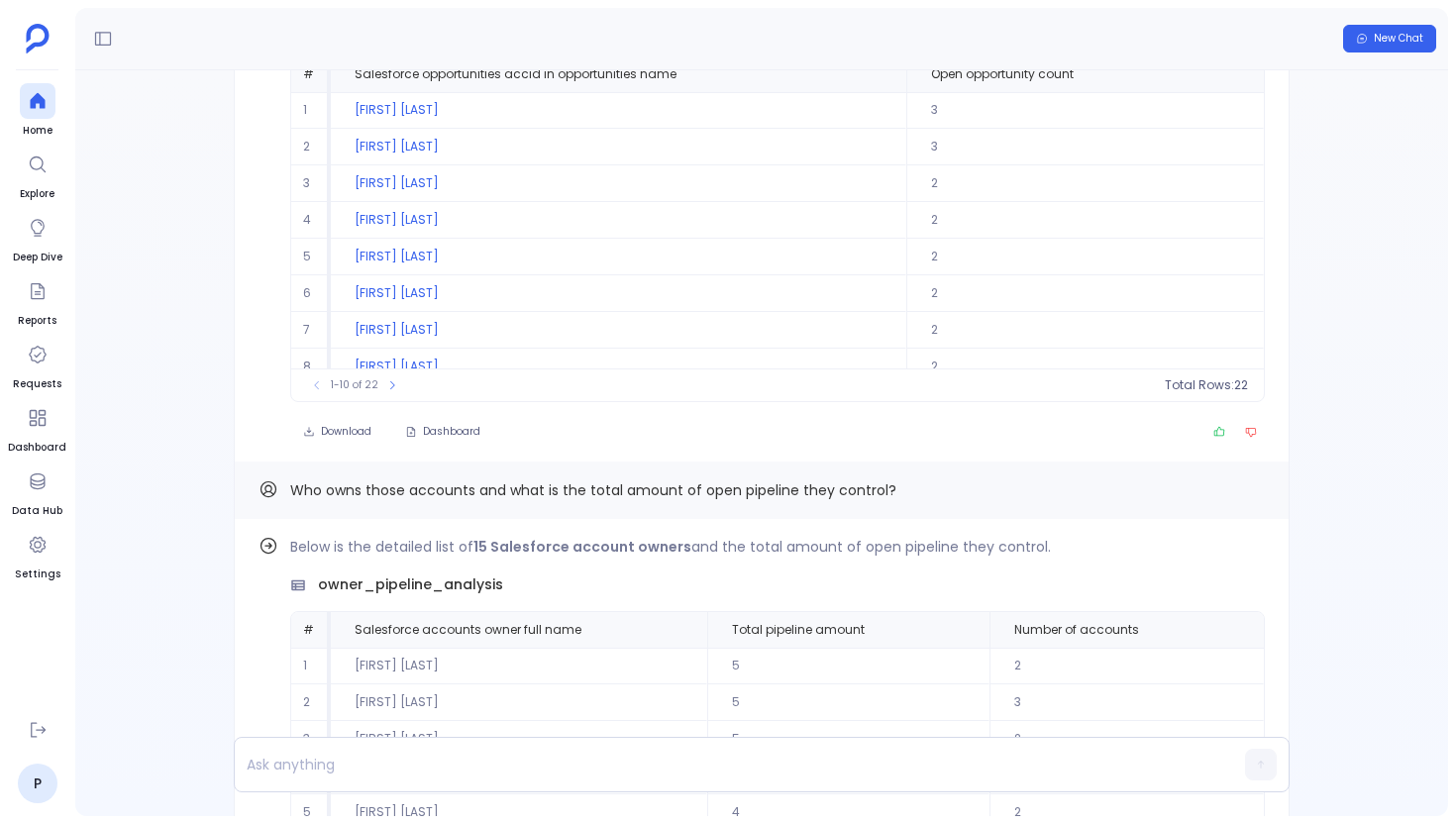 scroll, scrollTop: -494, scrollLeft: 0, axis: vertical 